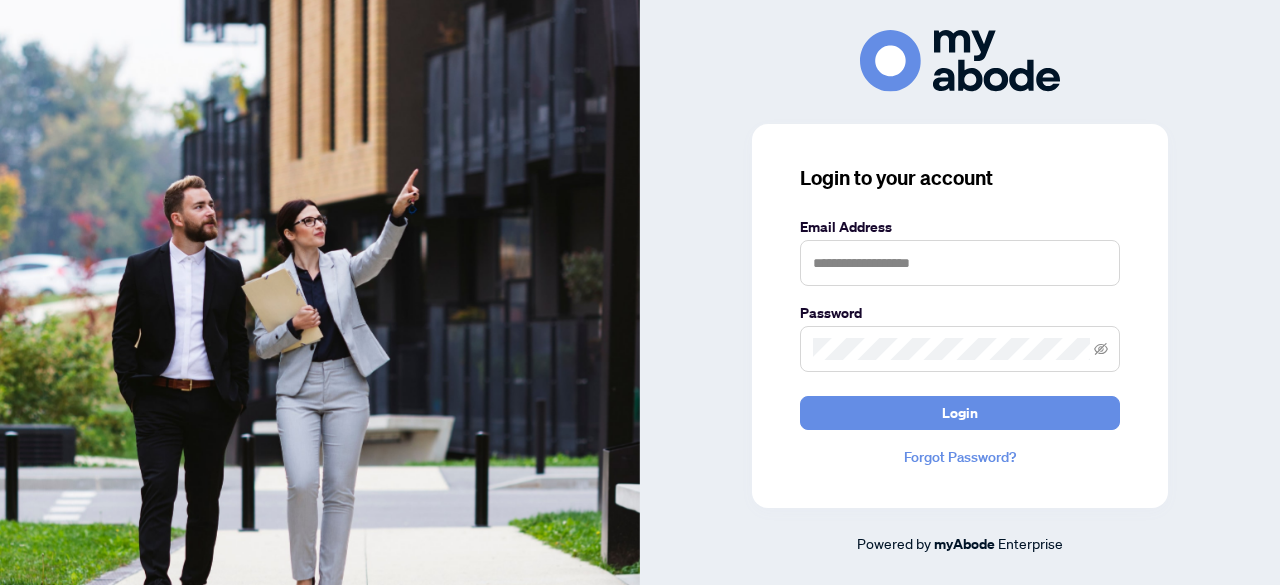scroll, scrollTop: 0, scrollLeft: 0, axis: both 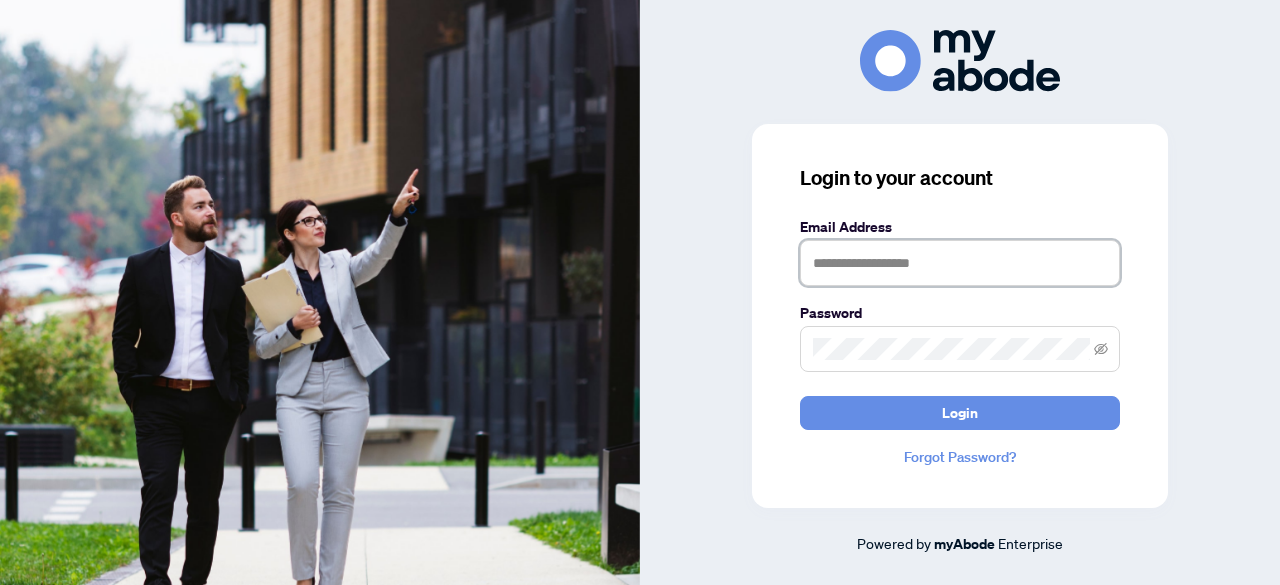 click at bounding box center (960, 263) 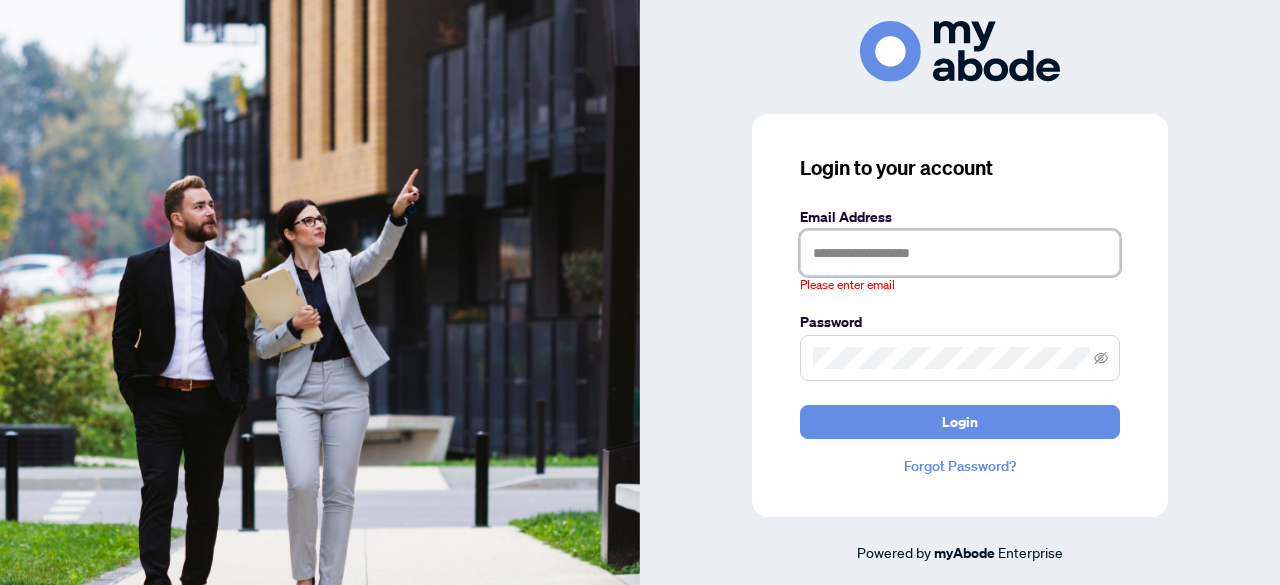 type on "**********" 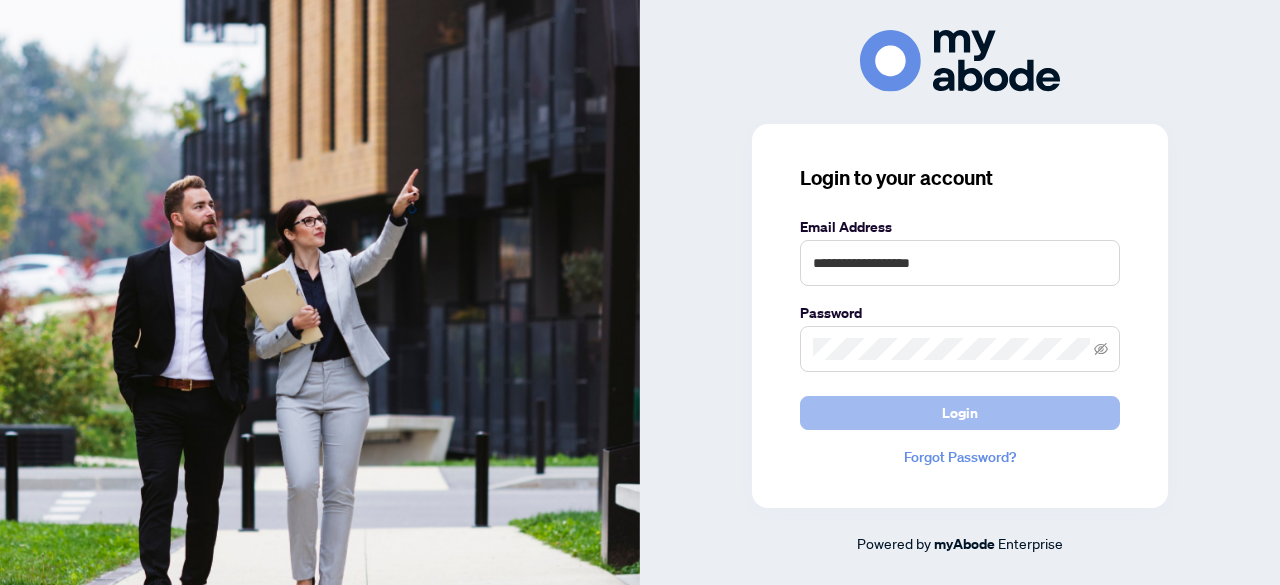 click on "Login" at bounding box center (960, 413) 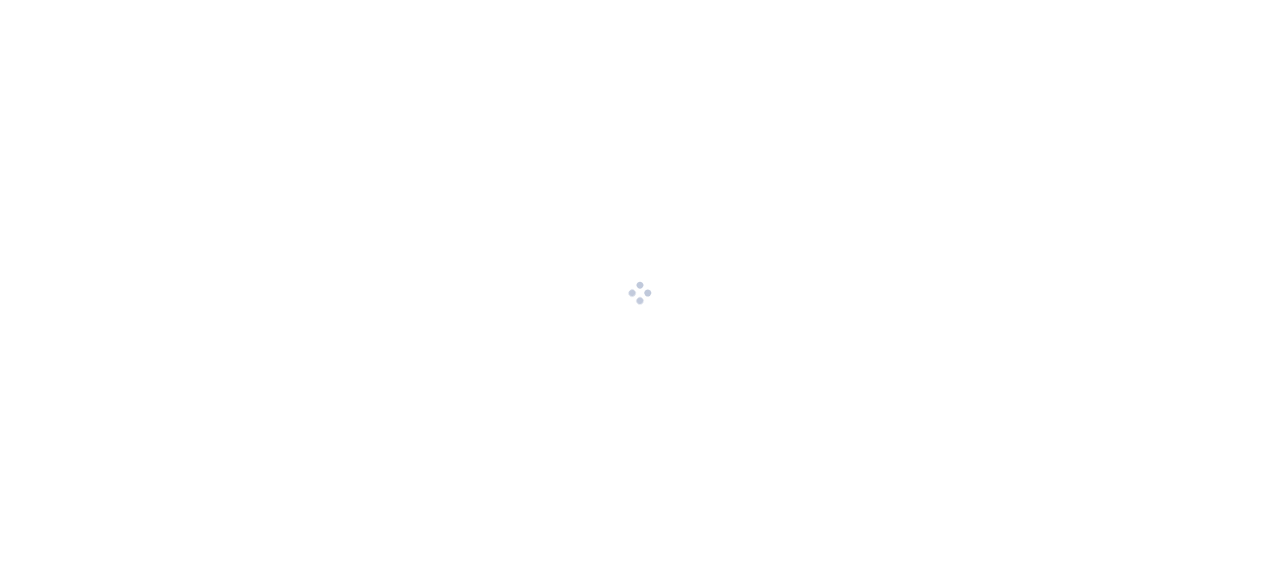 scroll, scrollTop: 0, scrollLeft: 0, axis: both 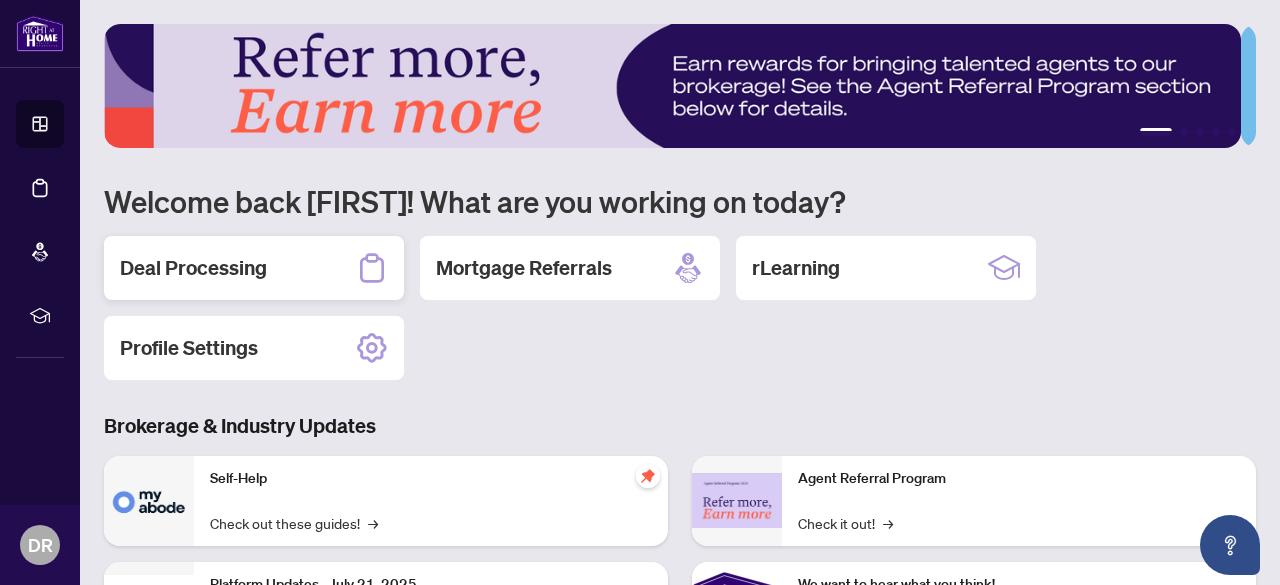 click on "Deal Processing" at bounding box center (193, 268) 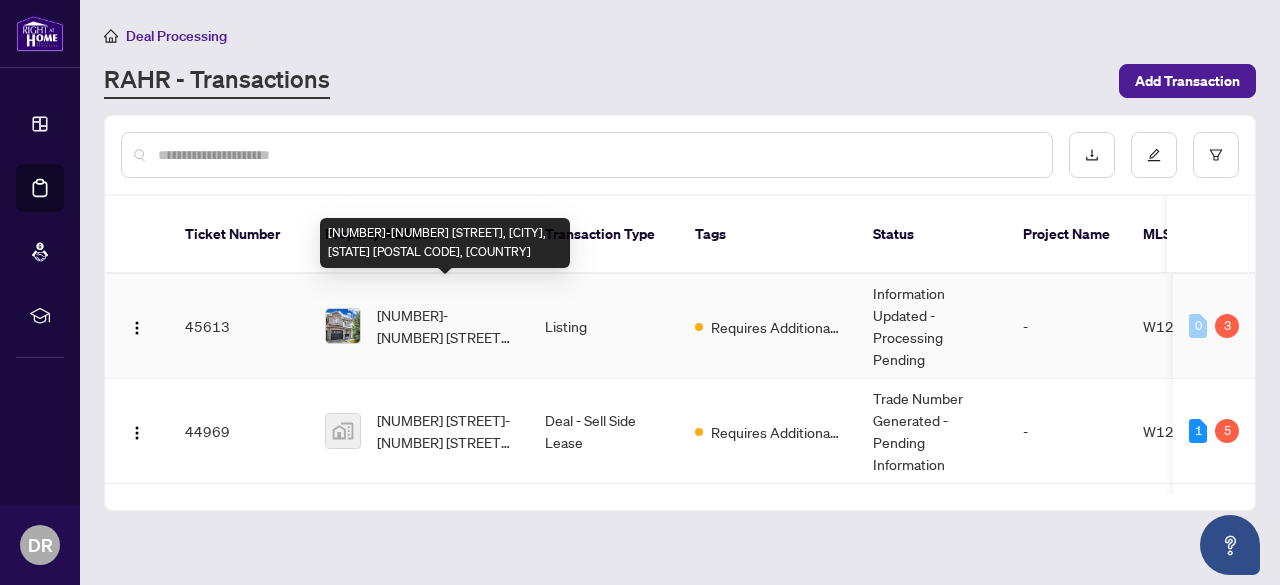 click on "[NUMBER]-[NUMBER] [STREET], [CITY], [STATE] [POSTAL CODE], [COUNTRY]" at bounding box center [445, 326] 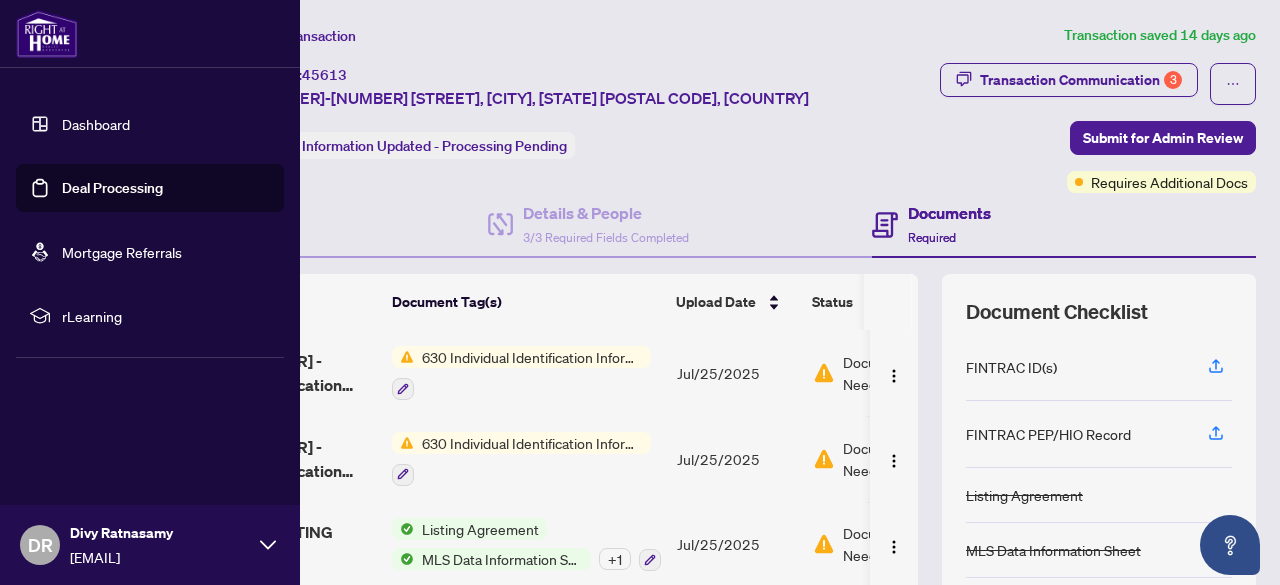click on "Deal Processing" at bounding box center (112, 188) 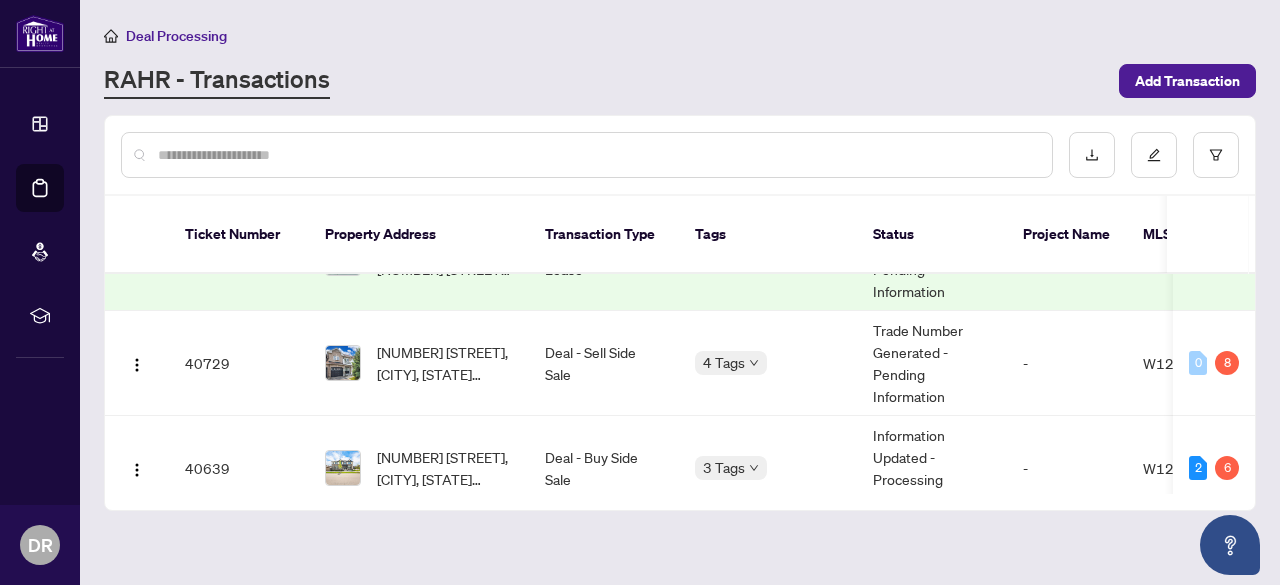 scroll, scrollTop: 496, scrollLeft: 0, axis: vertical 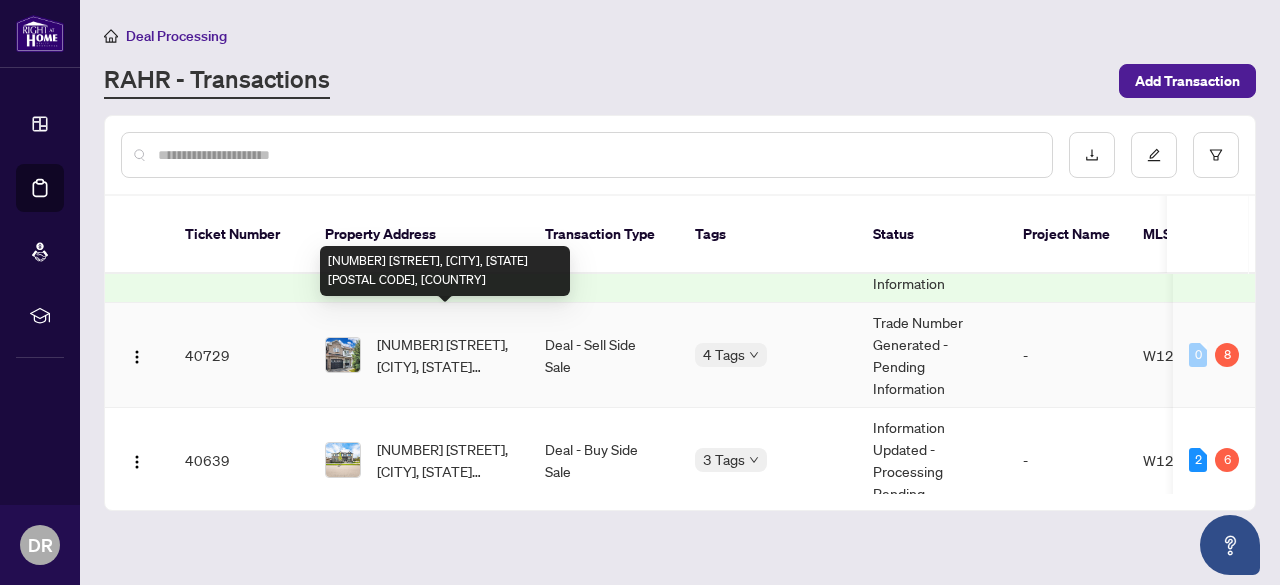 click on "[NUMBER] [STREET], [CITY], [STATE] [POSTAL CODE], [COUNTRY]" at bounding box center (445, 355) 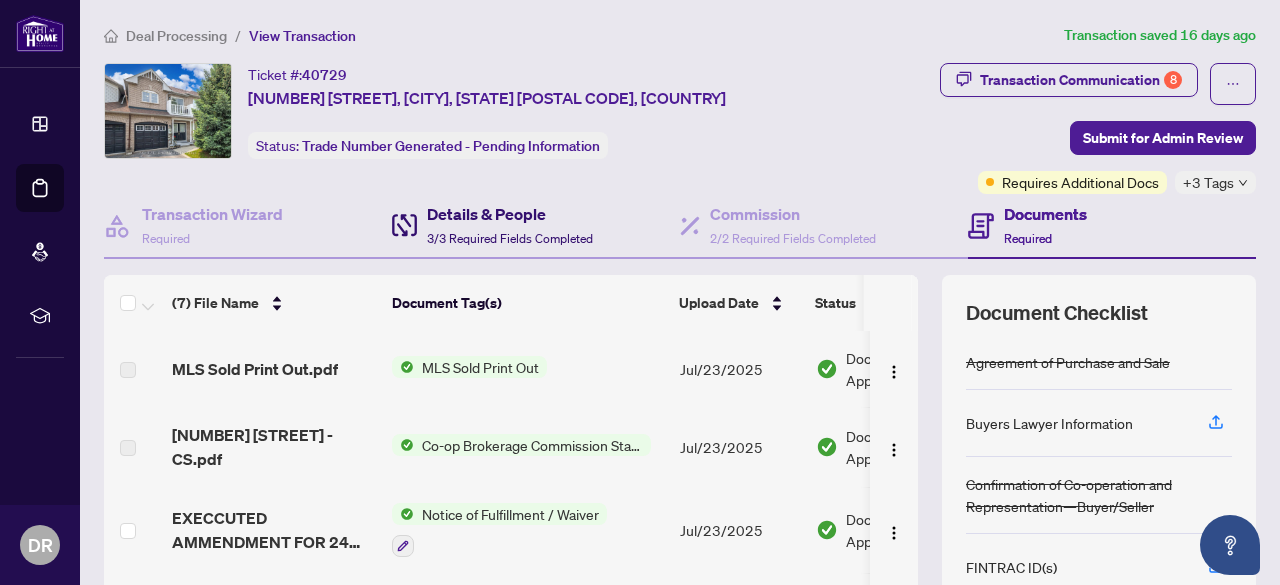 click on "Details & People" at bounding box center [510, 214] 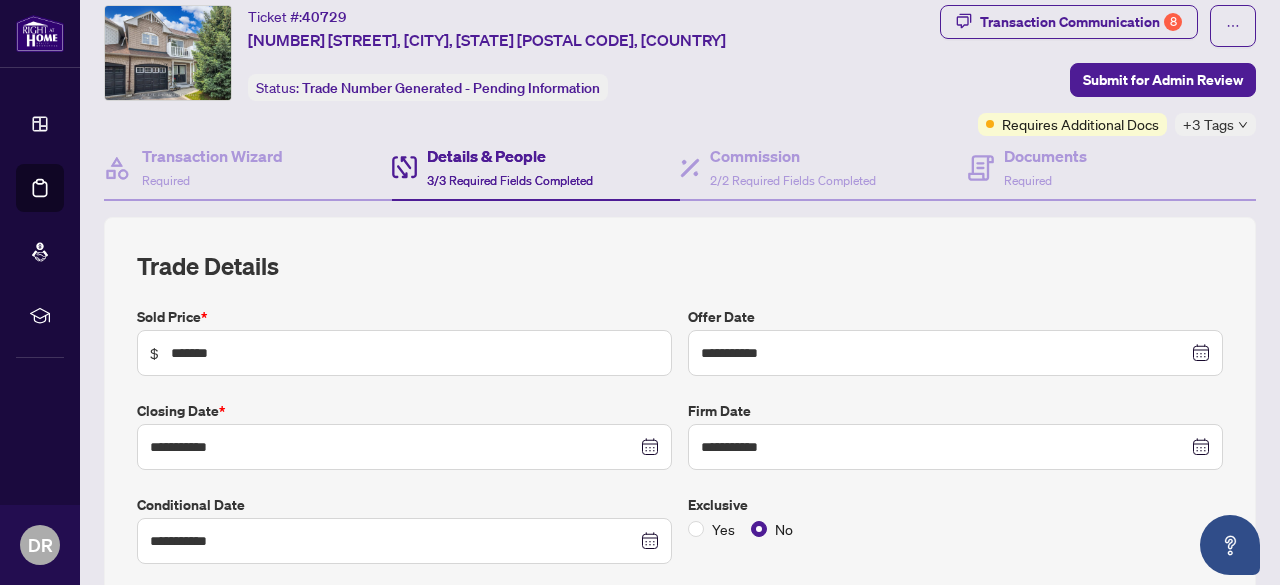 scroll, scrollTop: 0, scrollLeft: 0, axis: both 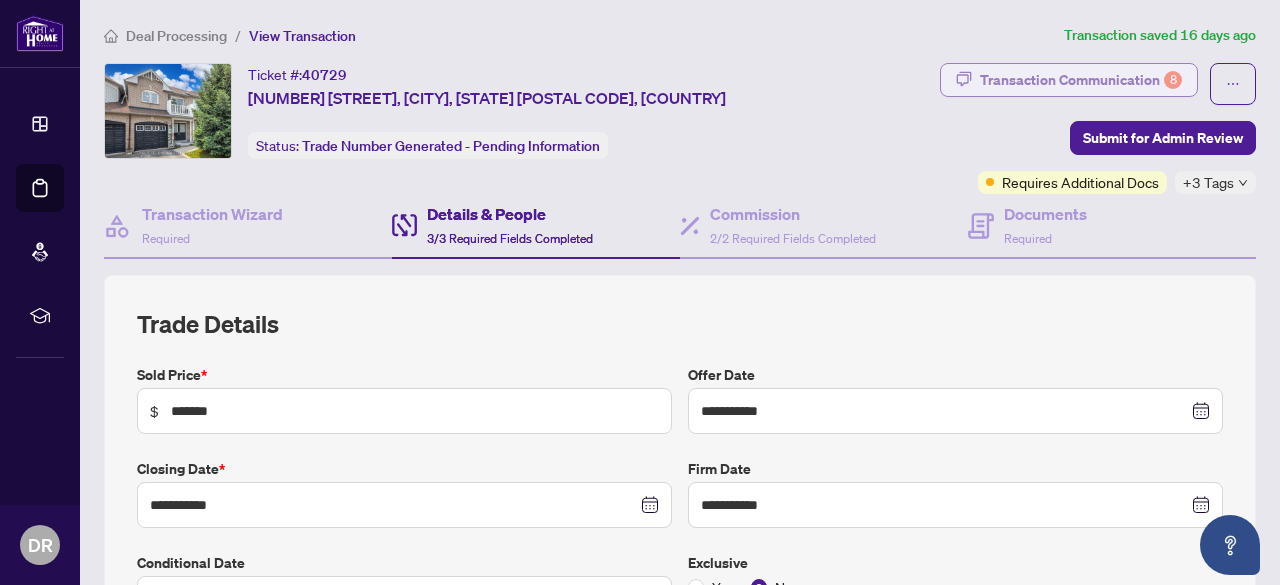 click on "Transaction Communication 8" at bounding box center (1081, 80) 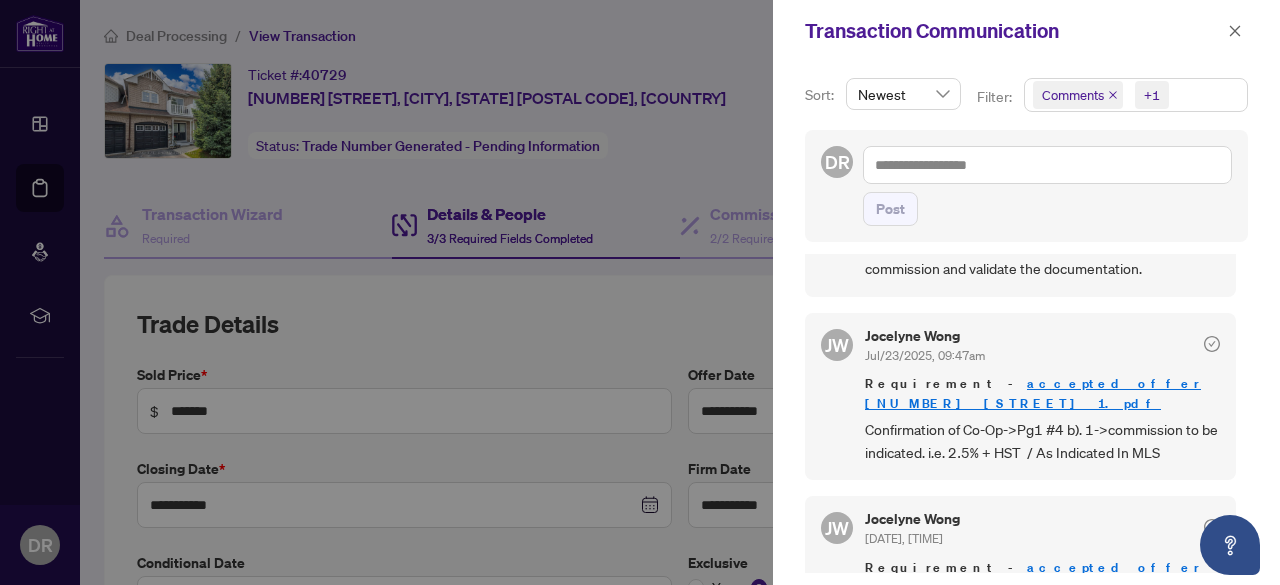 scroll, scrollTop: 15, scrollLeft: 0, axis: vertical 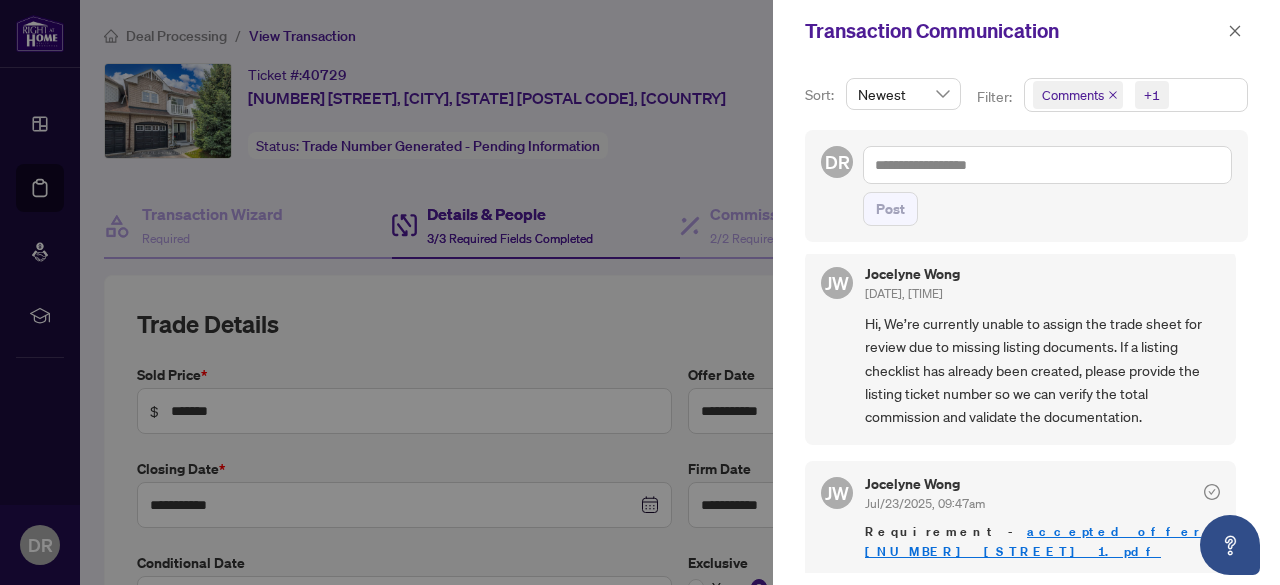 click 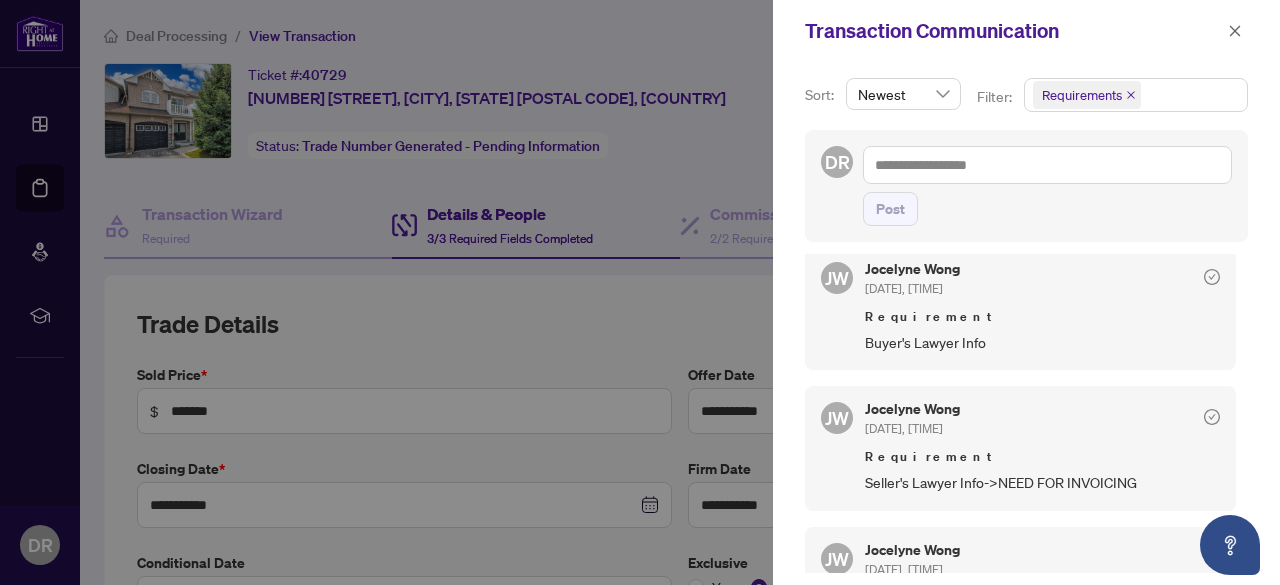 scroll, scrollTop: 852, scrollLeft: 0, axis: vertical 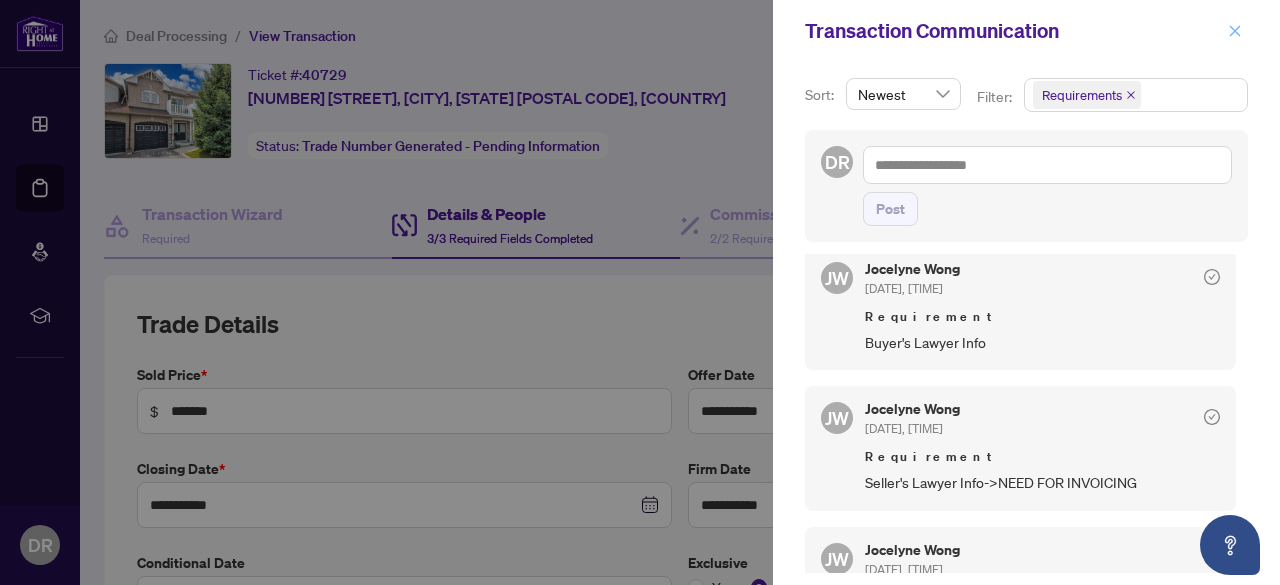 click 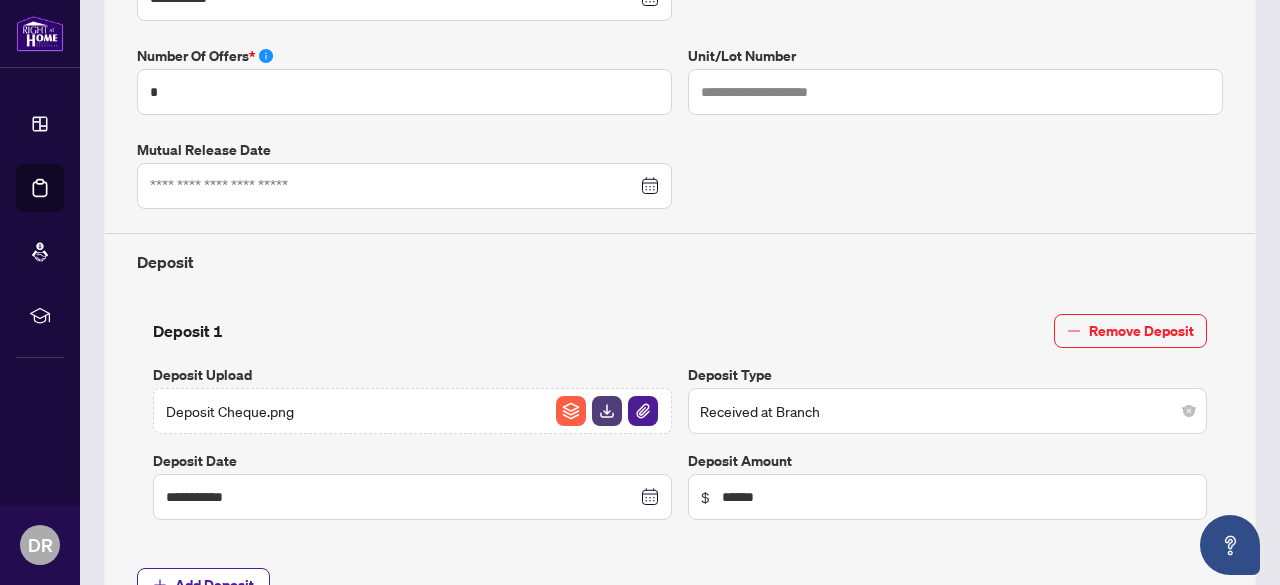 scroll, scrollTop: 617, scrollLeft: 0, axis: vertical 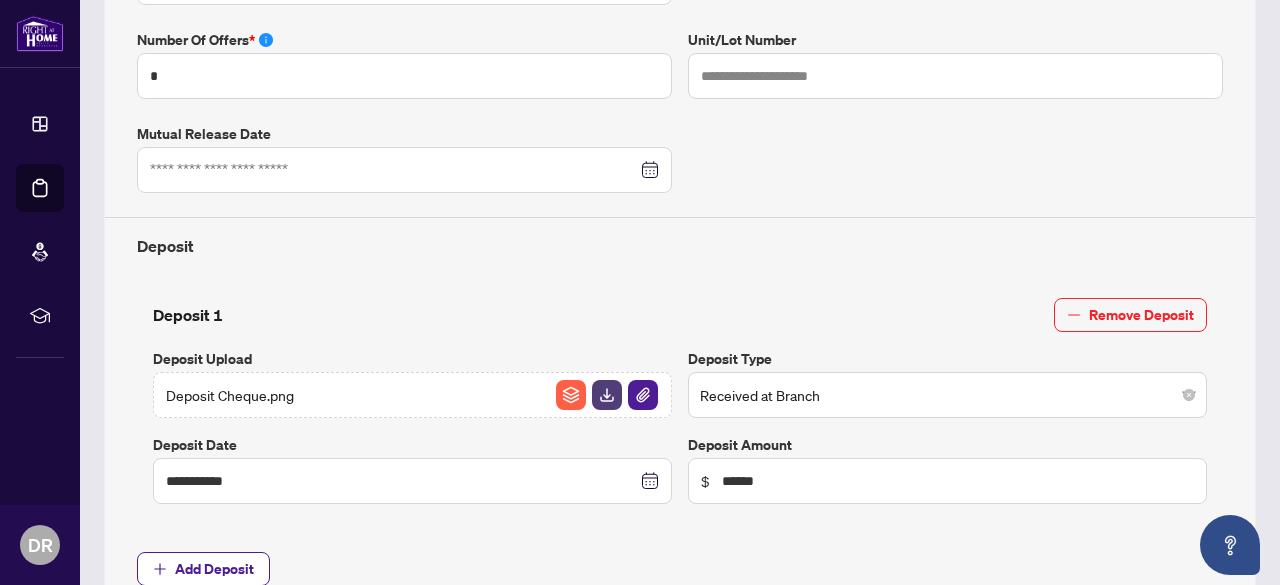 type 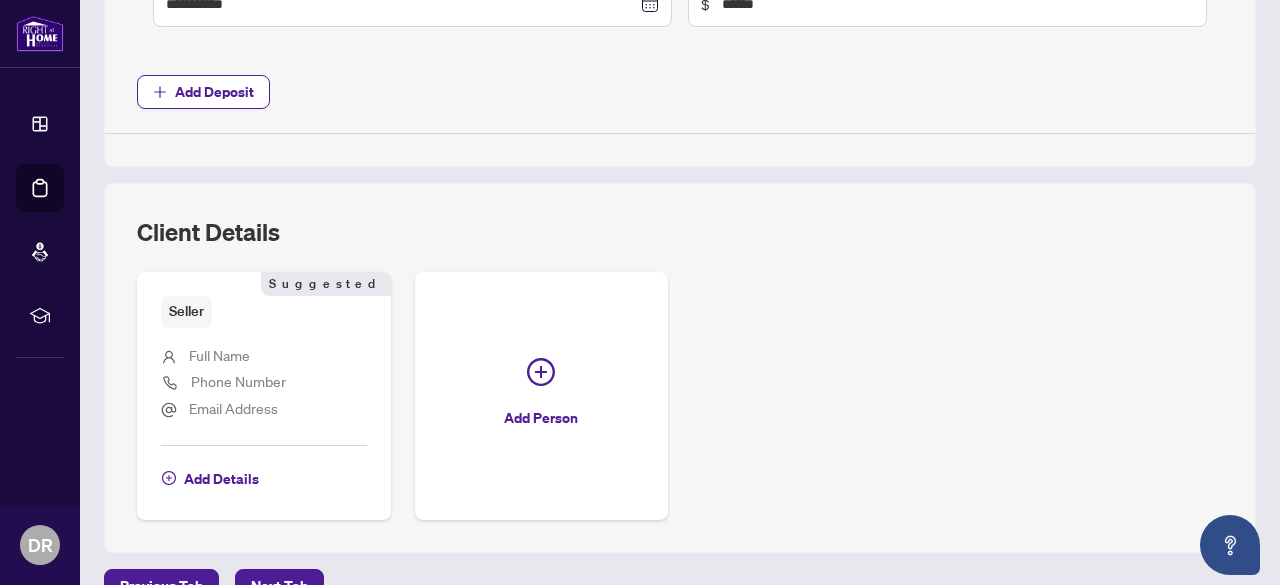 scroll, scrollTop: 1097, scrollLeft: 0, axis: vertical 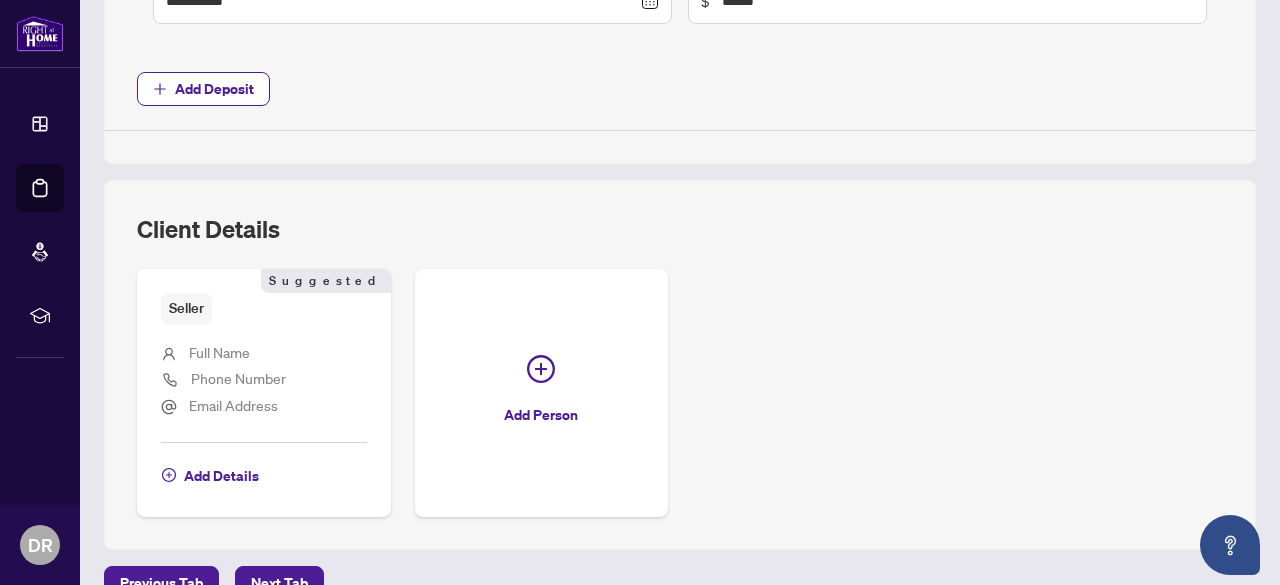 click on "Seller Suggested Full Name Phone Number Email Address Add Details Suggested Add Person" at bounding box center [680, 392] 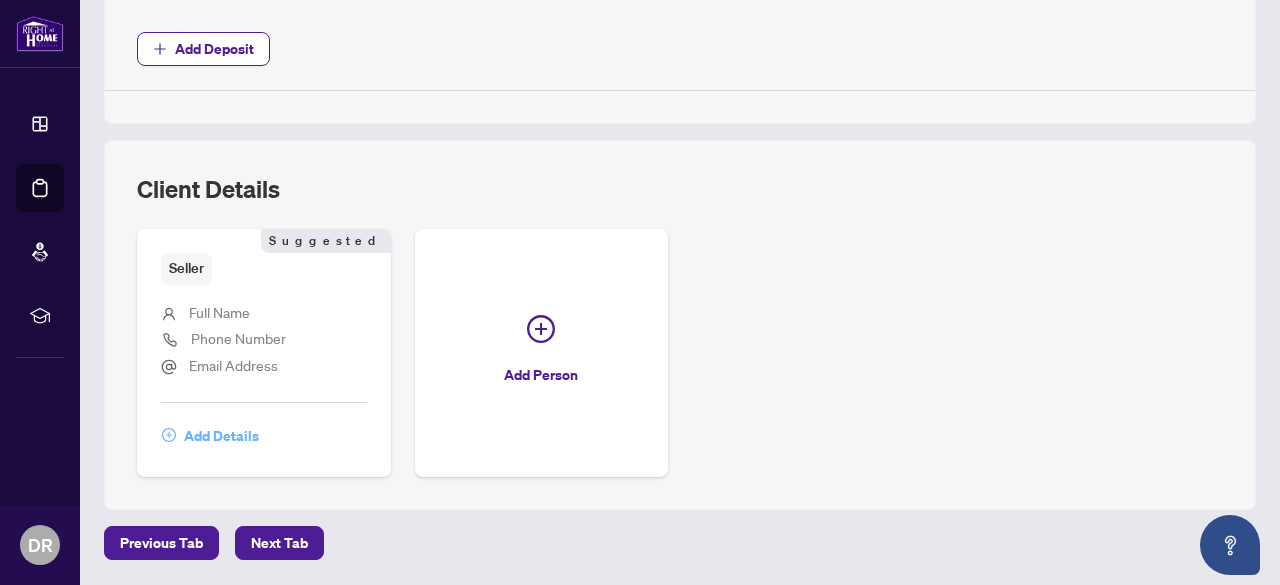 click on "Add Details" at bounding box center [221, 436] 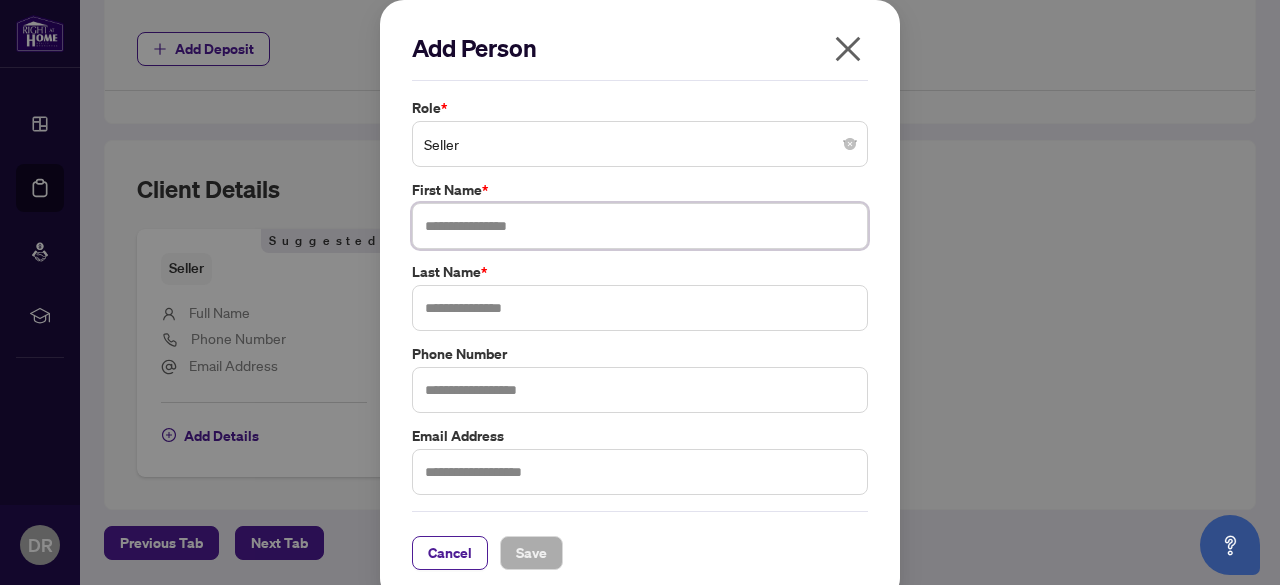 click at bounding box center [640, 226] 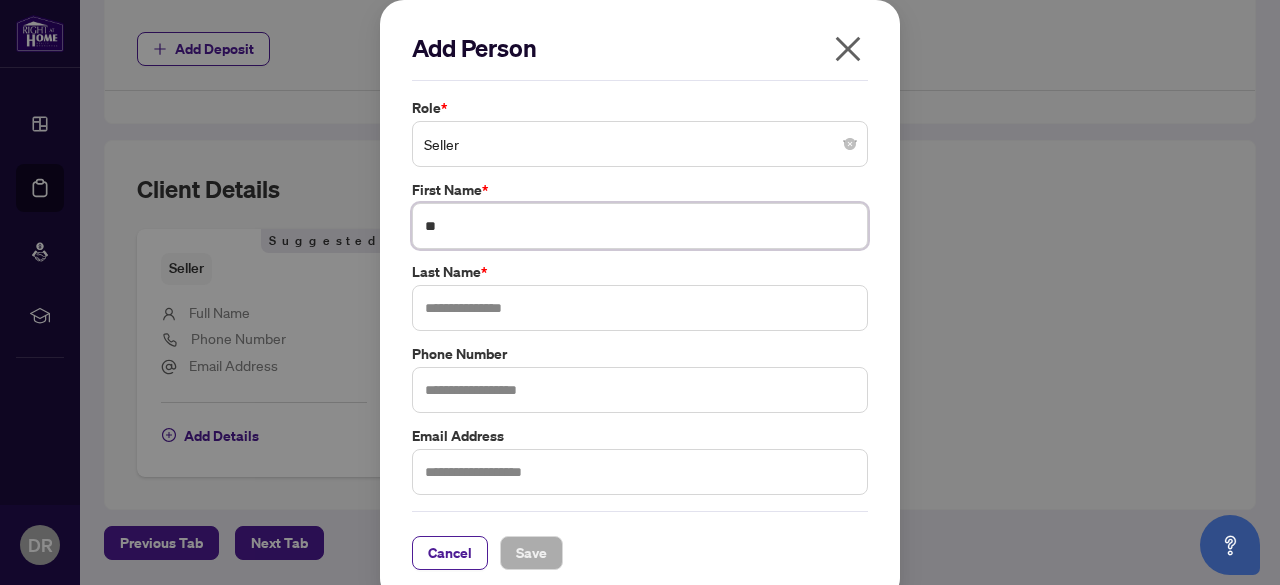 type on "*" 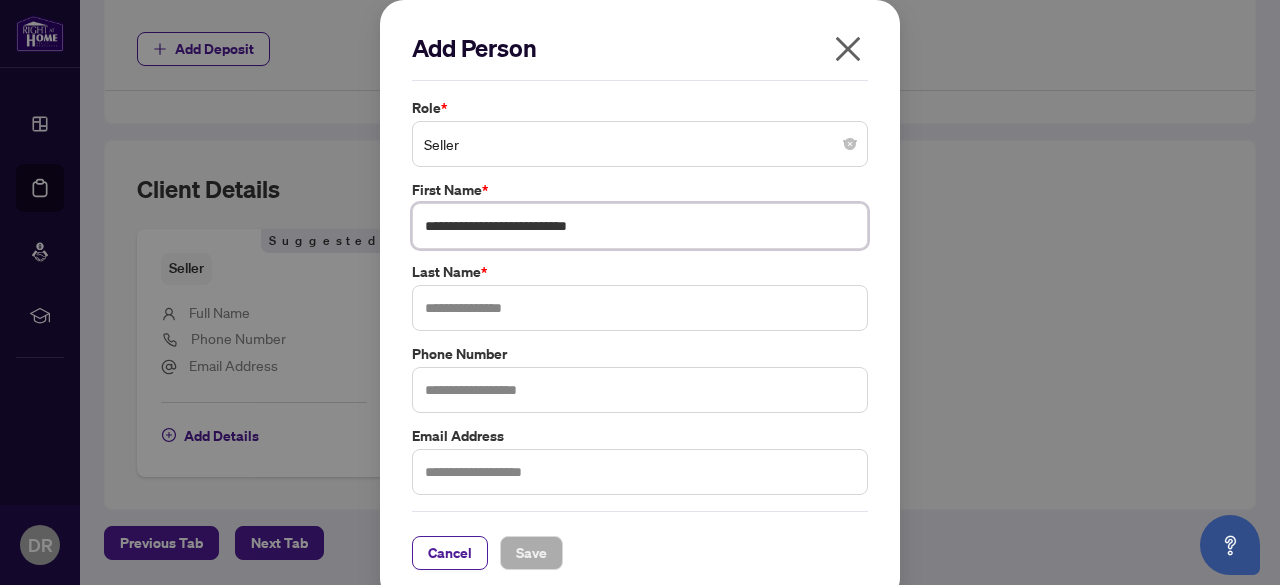 drag, startPoint x: 464, startPoint y: 225, endPoint x: 657, endPoint y: 230, distance: 193.06476 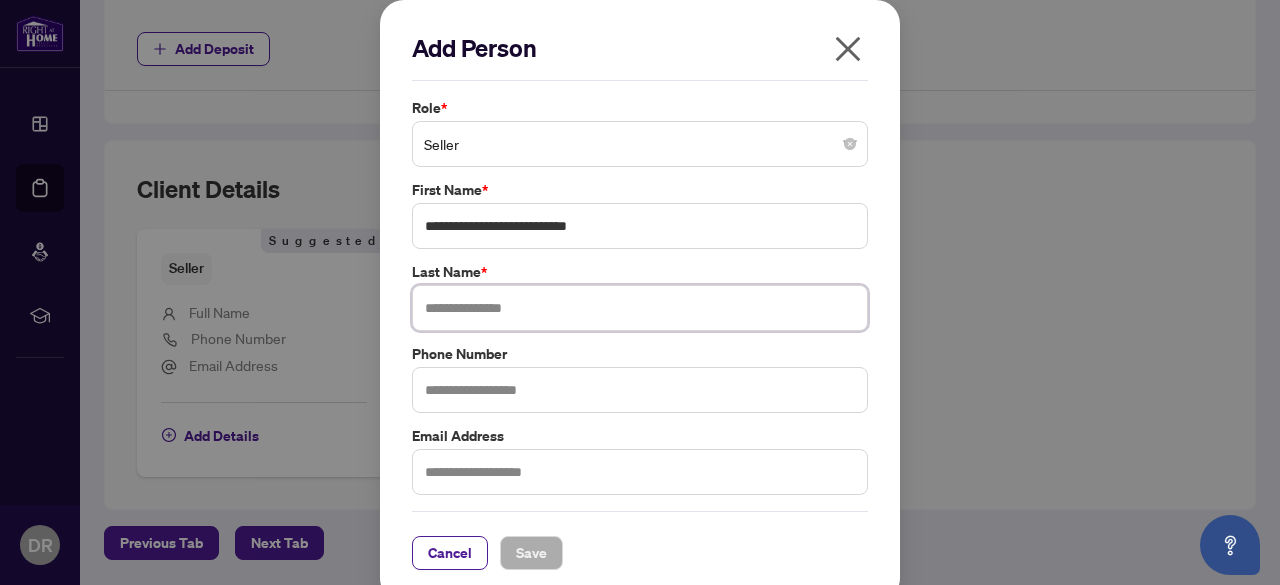 click at bounding box center (640, 308) 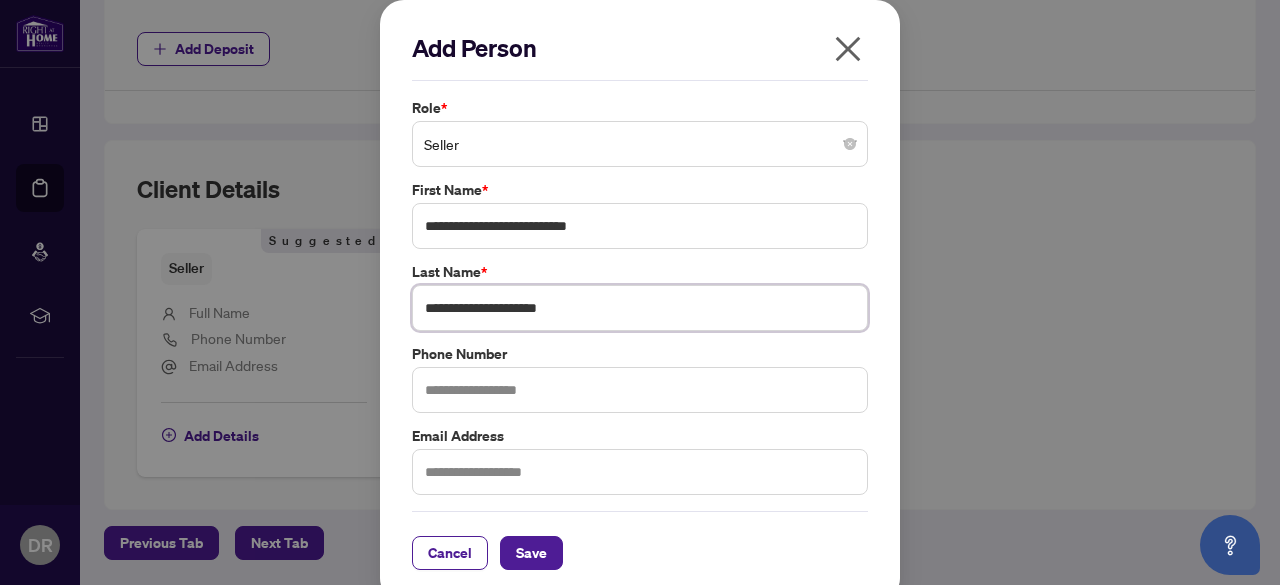 type on "**********" 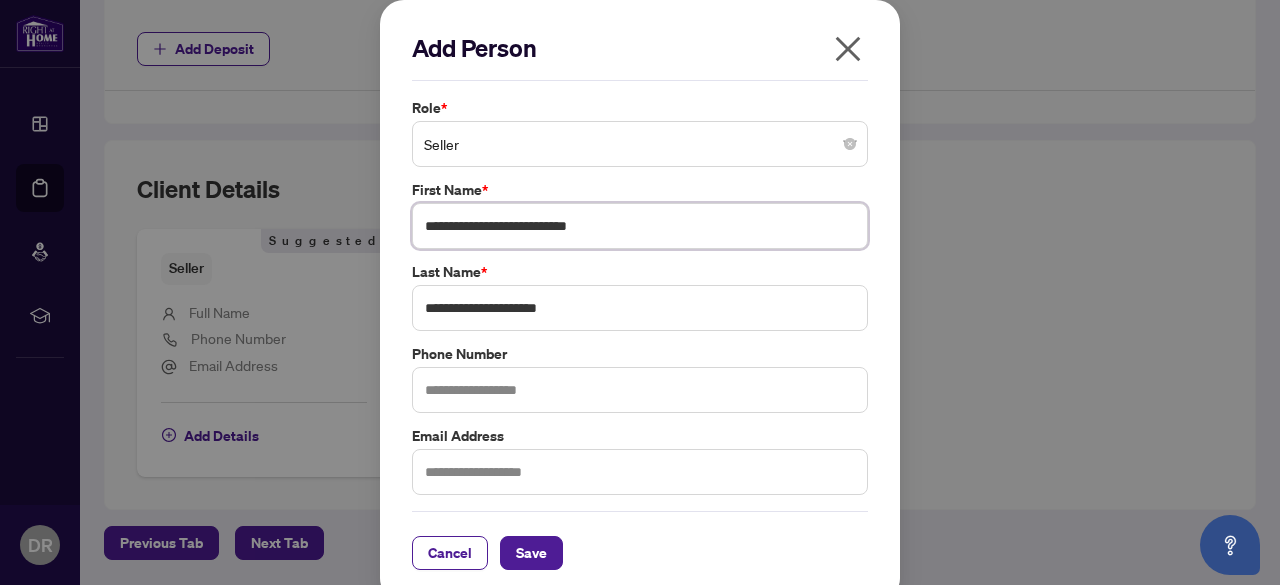 drag, startPoint x: 463, startPoint y: 223, endPoint x: 700, endPoint y: 241, distance: 237.68256 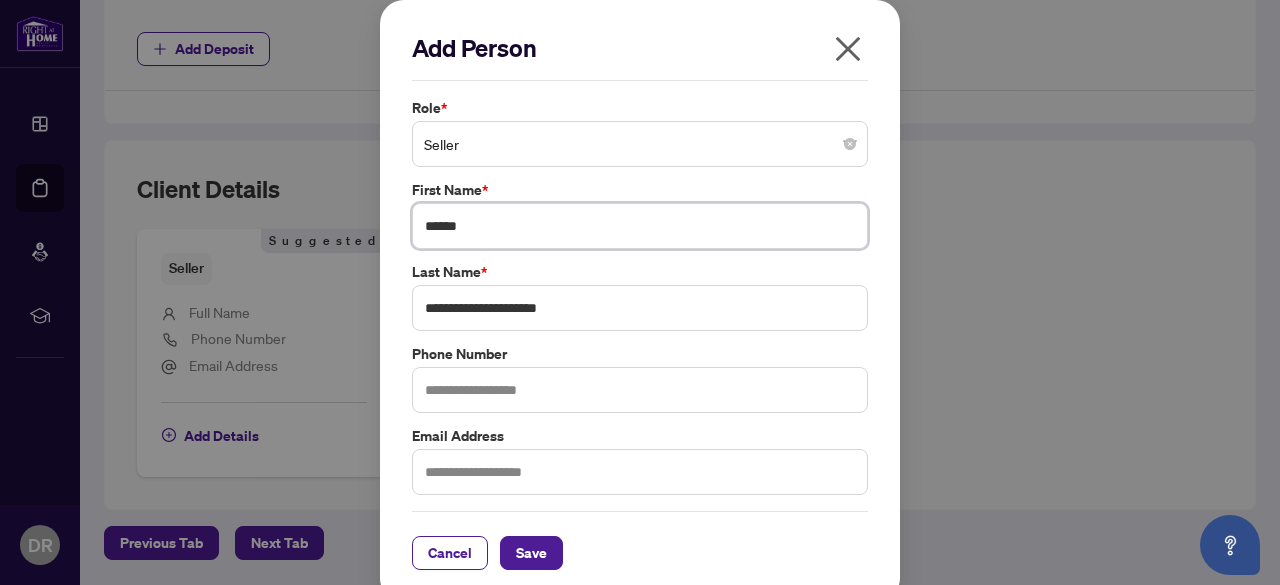 type on "*****" 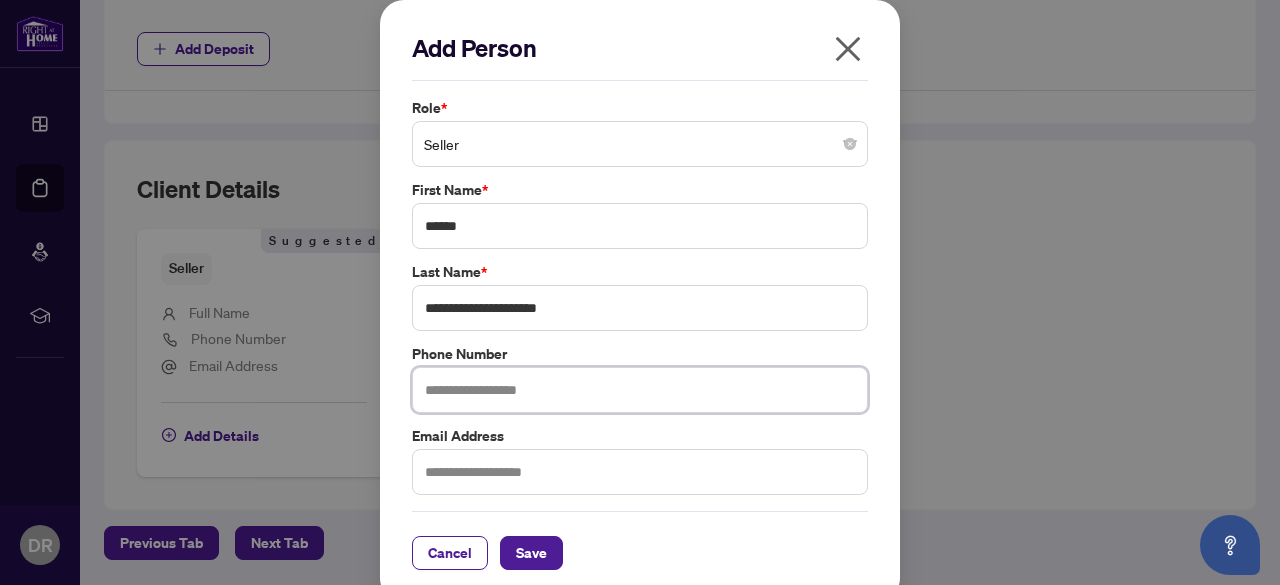 click at bounding box center (640, 390) 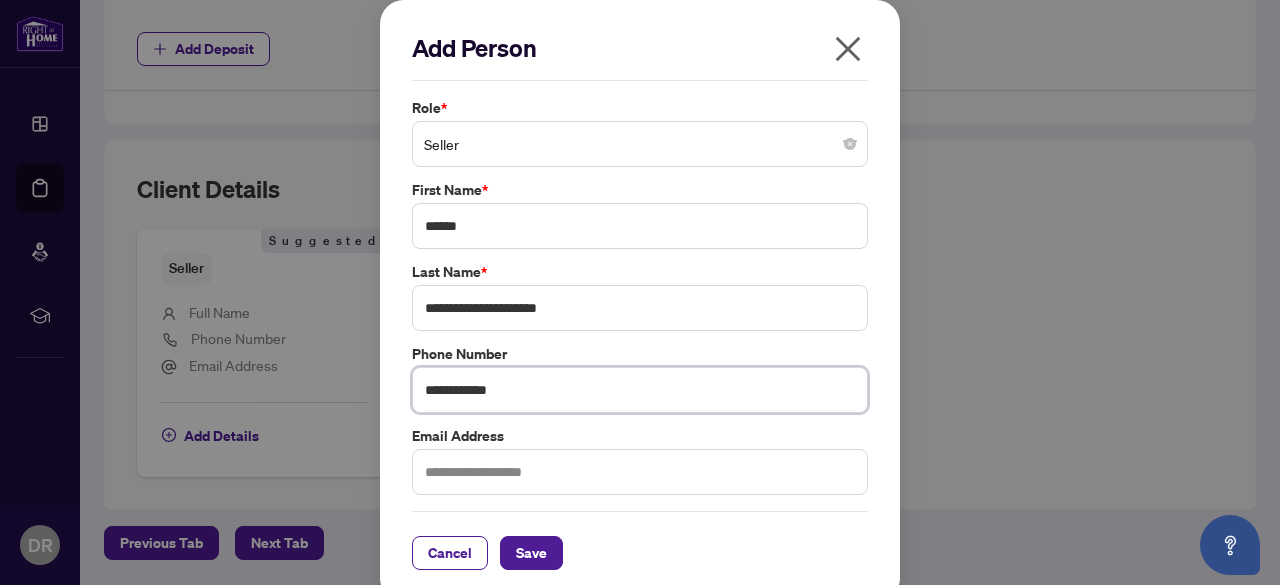 type on "**********" 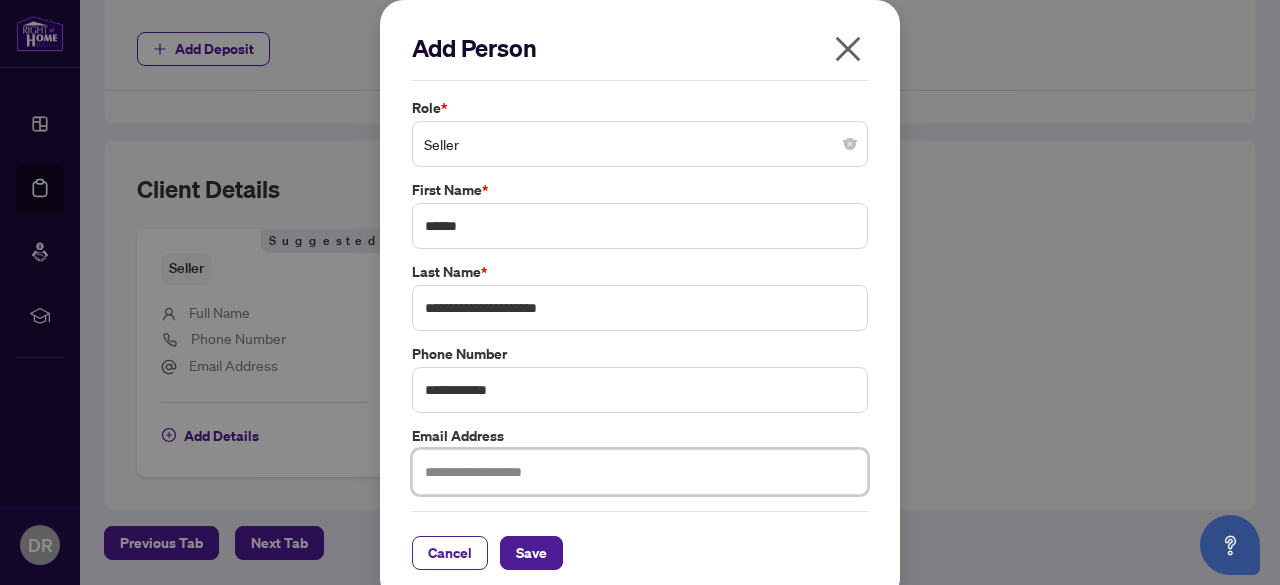 click at bounding box center (640, 472) 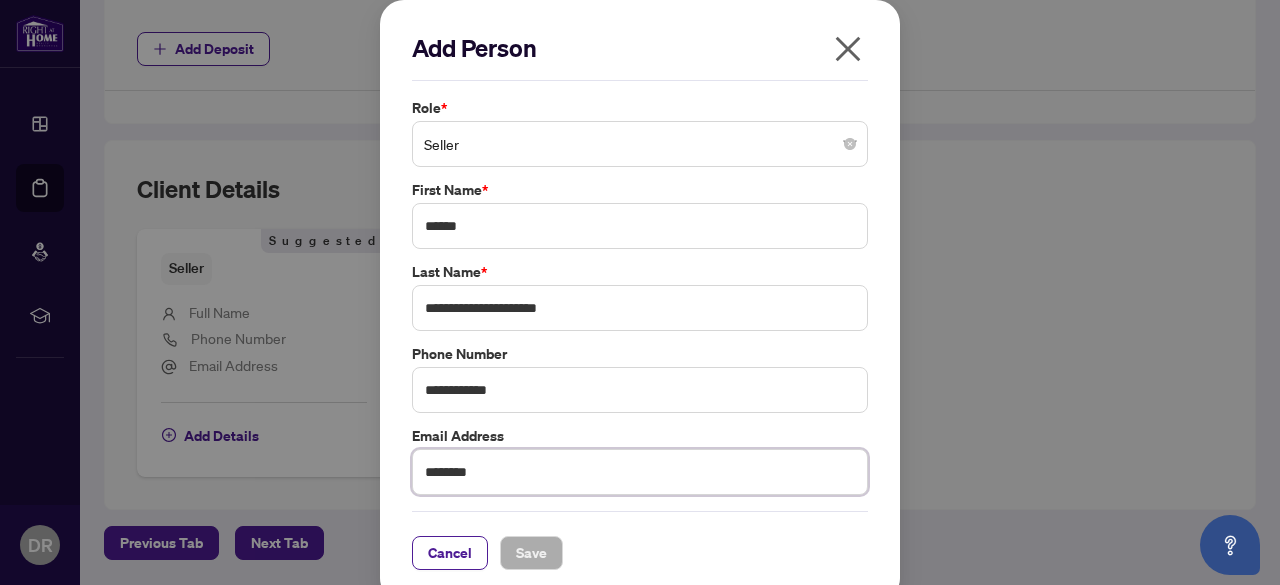 click on "********" at bounding box center [640, 472] 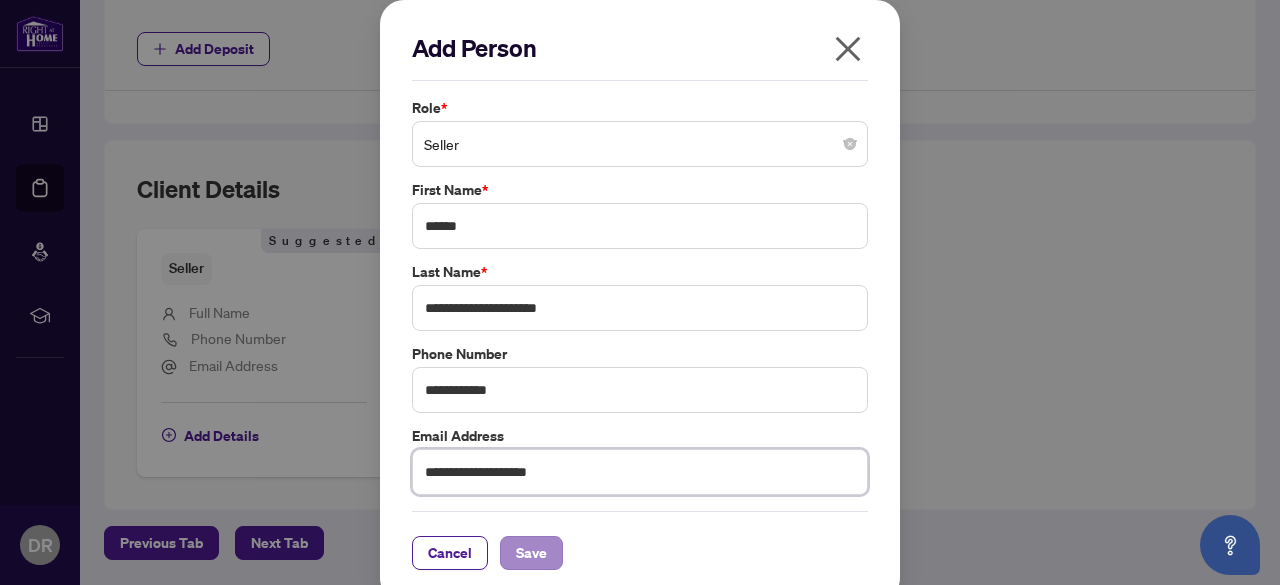 type on "**********" 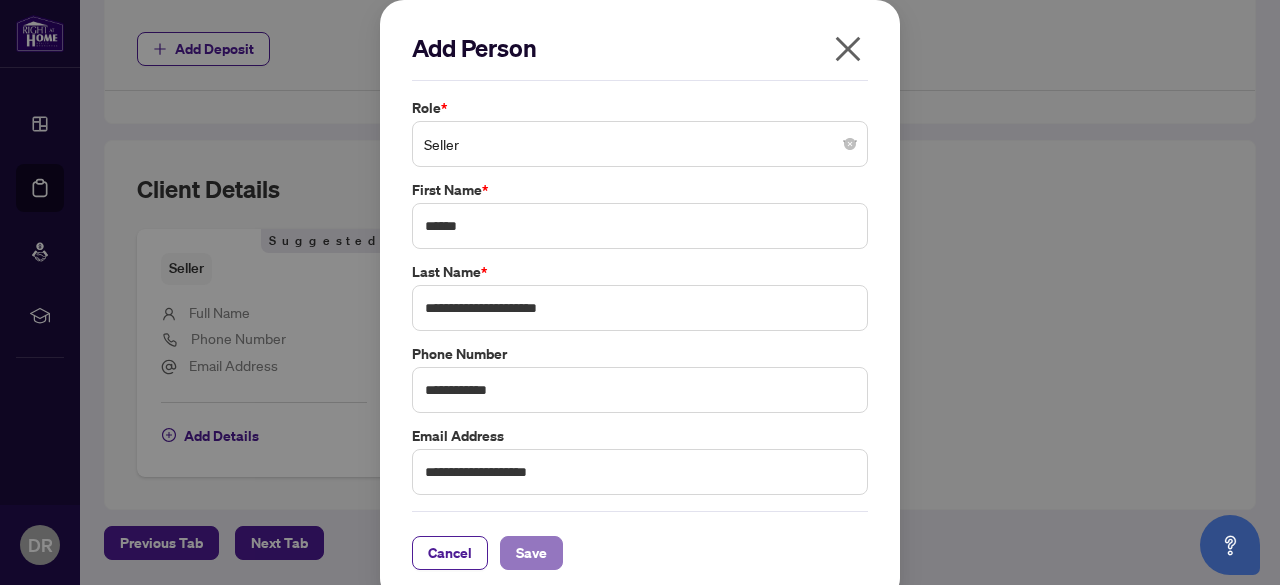 click on "Save" at bounding box center [531, 553] 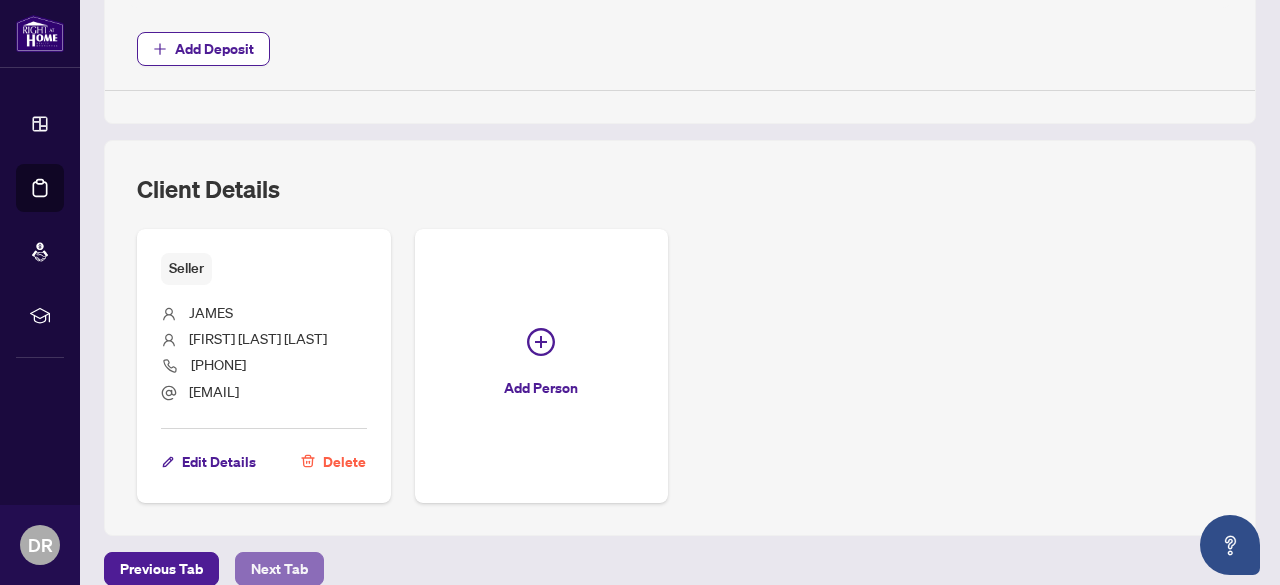 click on "Next Tab" at bounding box center [279, 569] 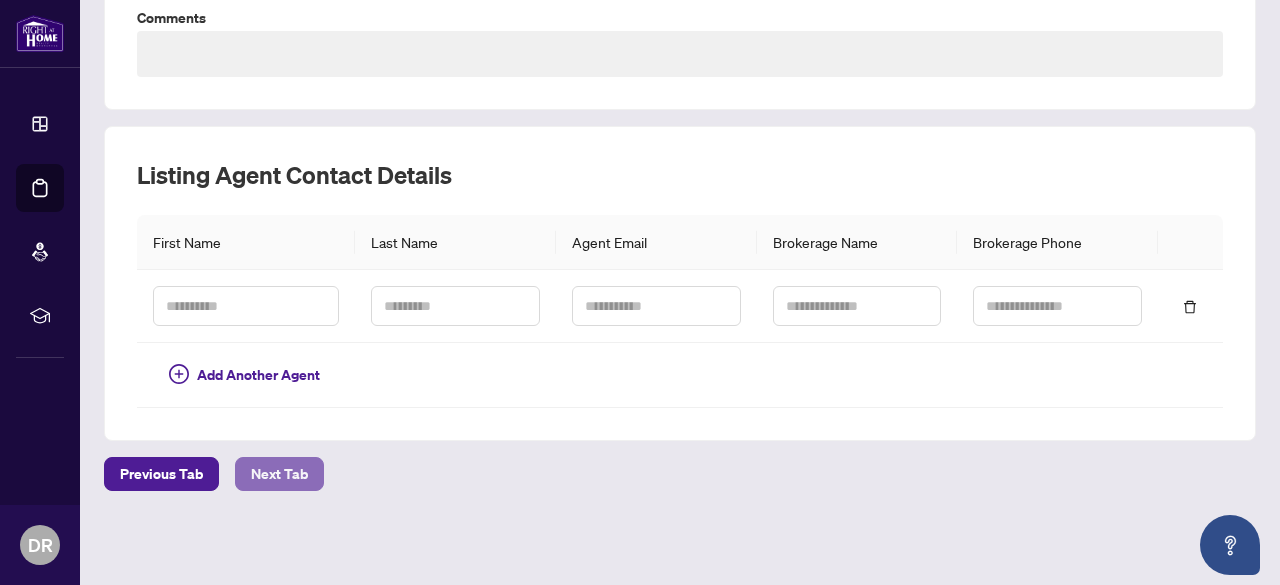 scroll, scrollTop: 444, scrollLeft: 0, axis: vertical 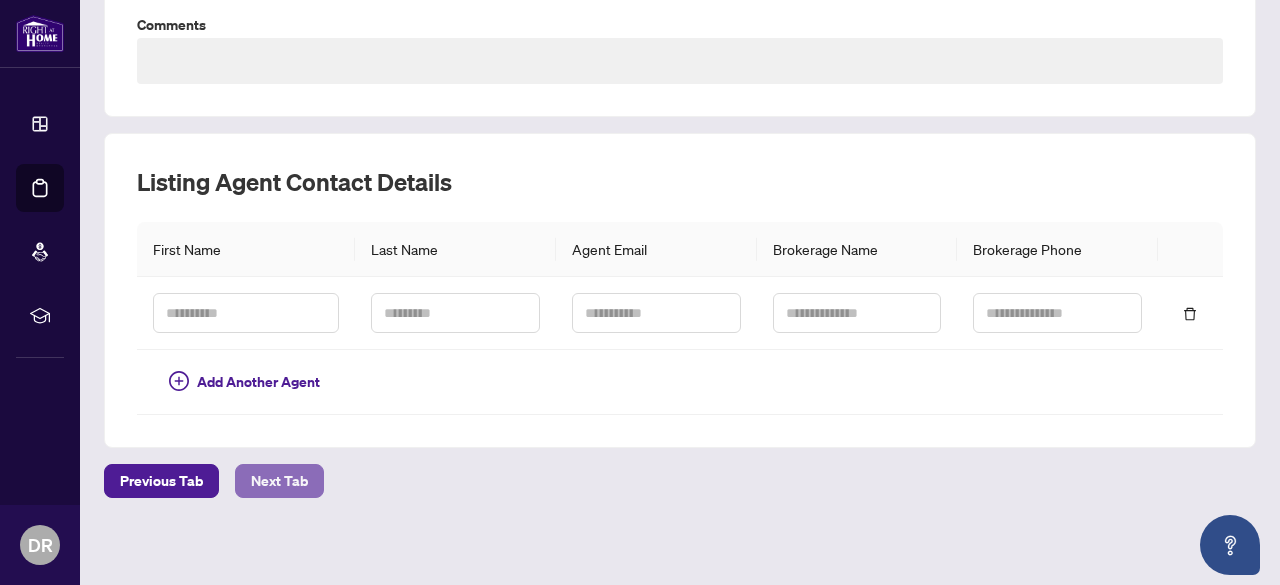 type on "**********" 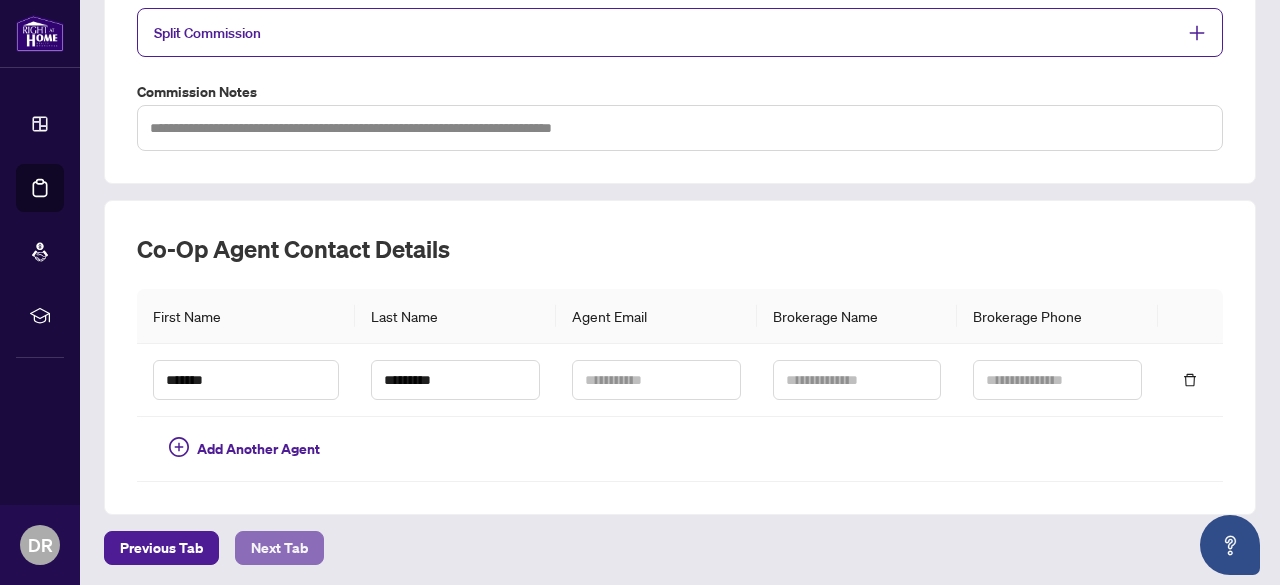 scroll, scrollTop: 508, scrollLeft: 0, axis: vertical 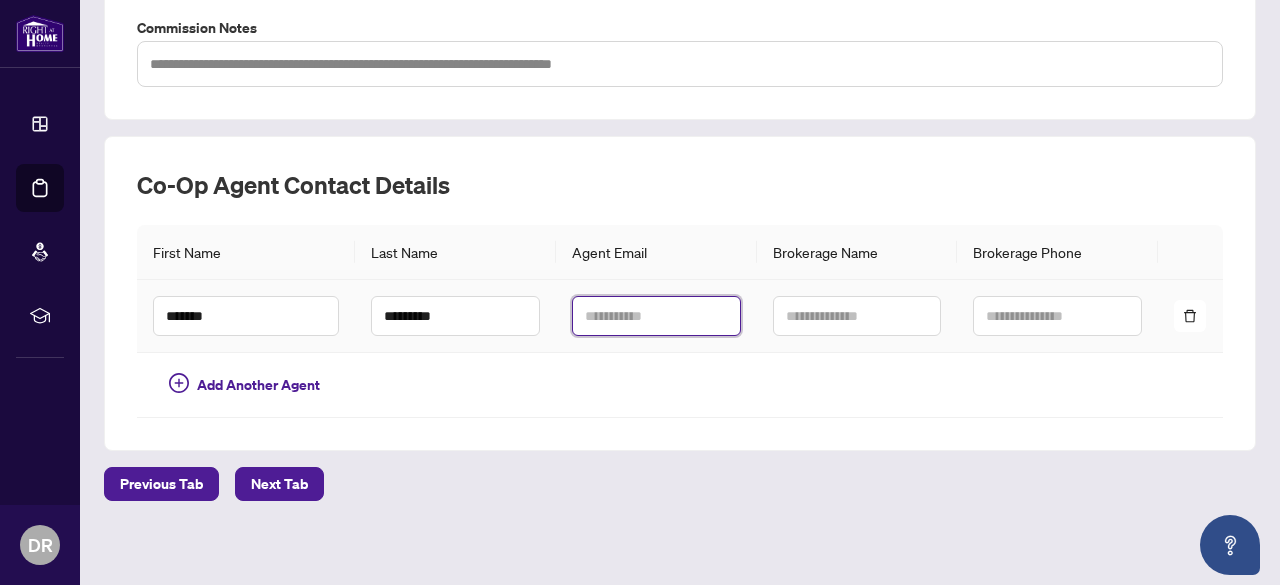 click at bounding box center [656, 316] 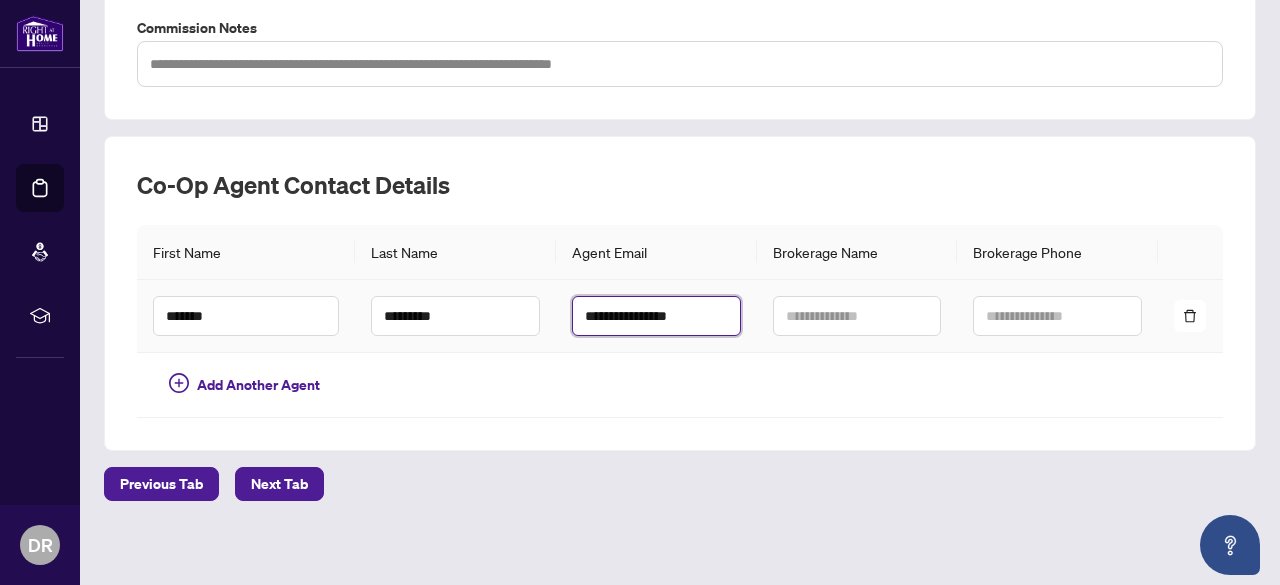 type on "**********" 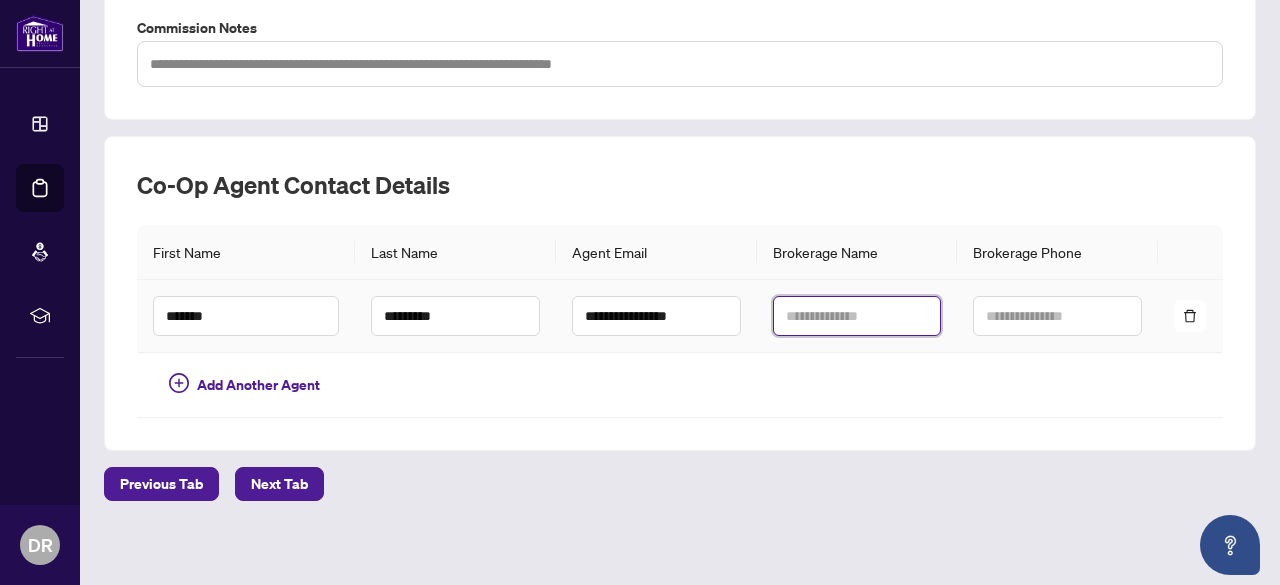 click at bounding box center (857, 316) 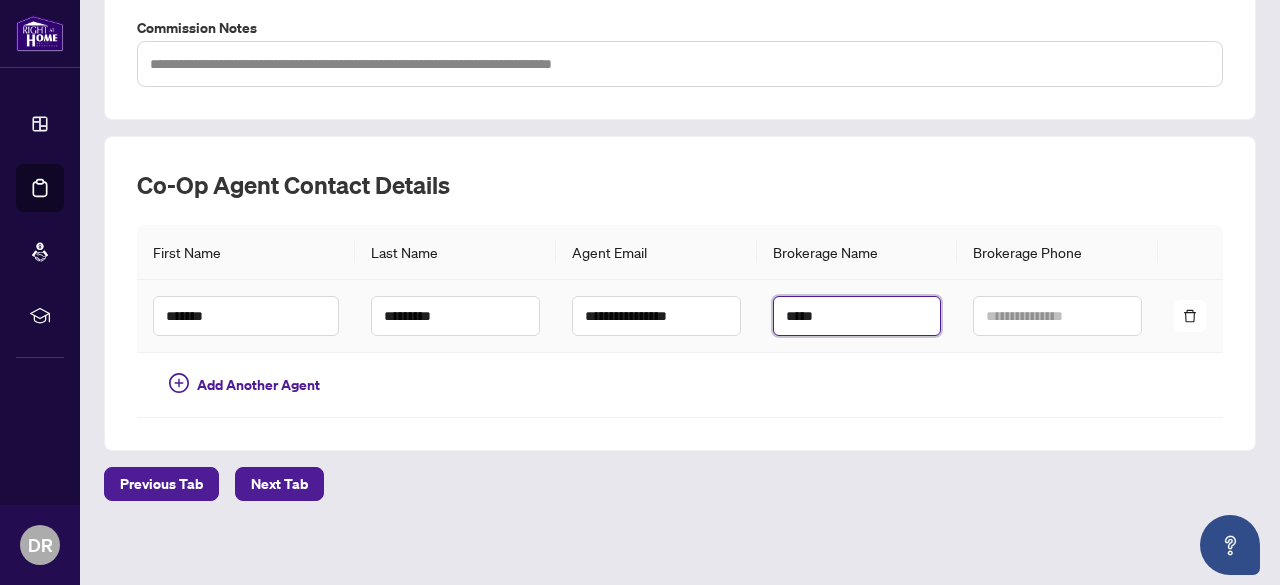 click on "****" at bounding box center [857, 316] 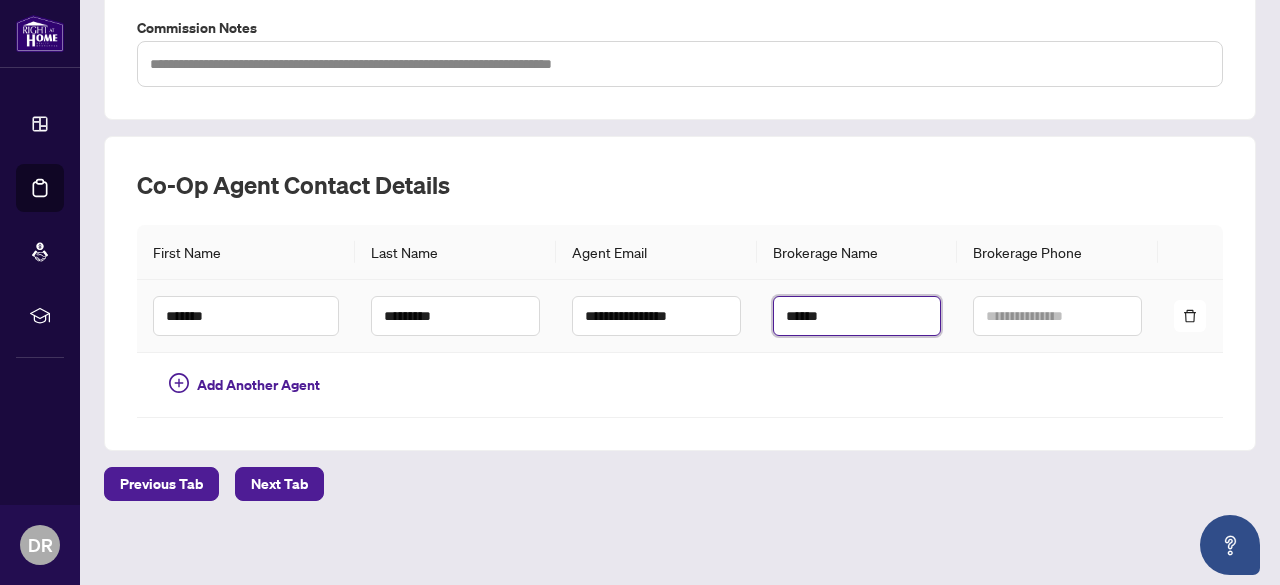 click on "****" at bounding box center [857, 316] 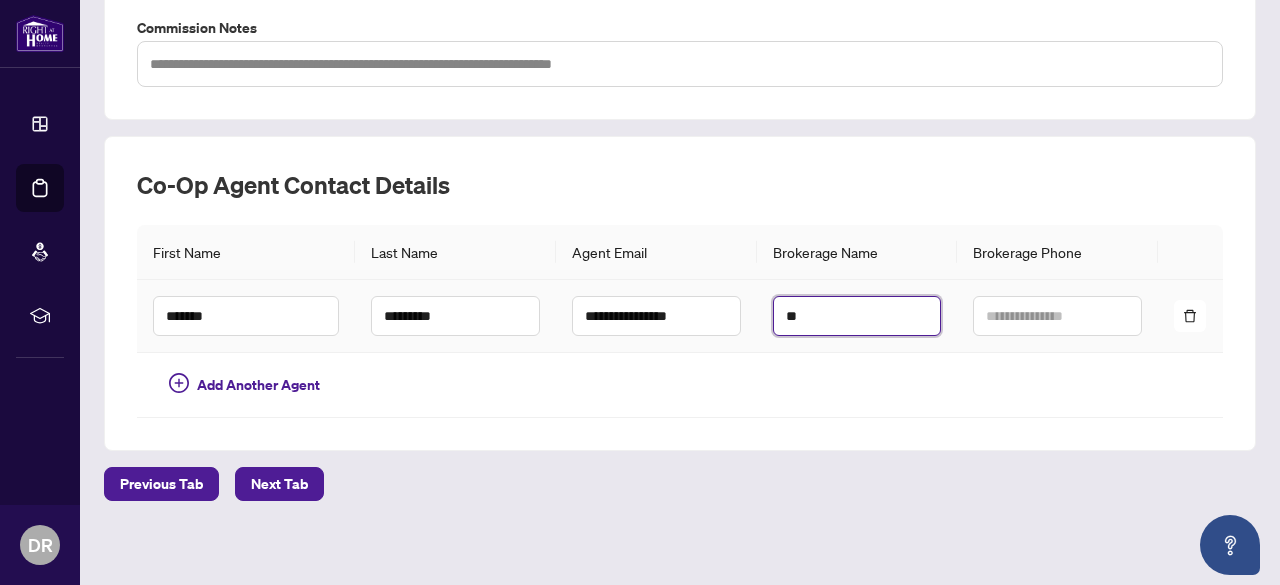 type on "*" 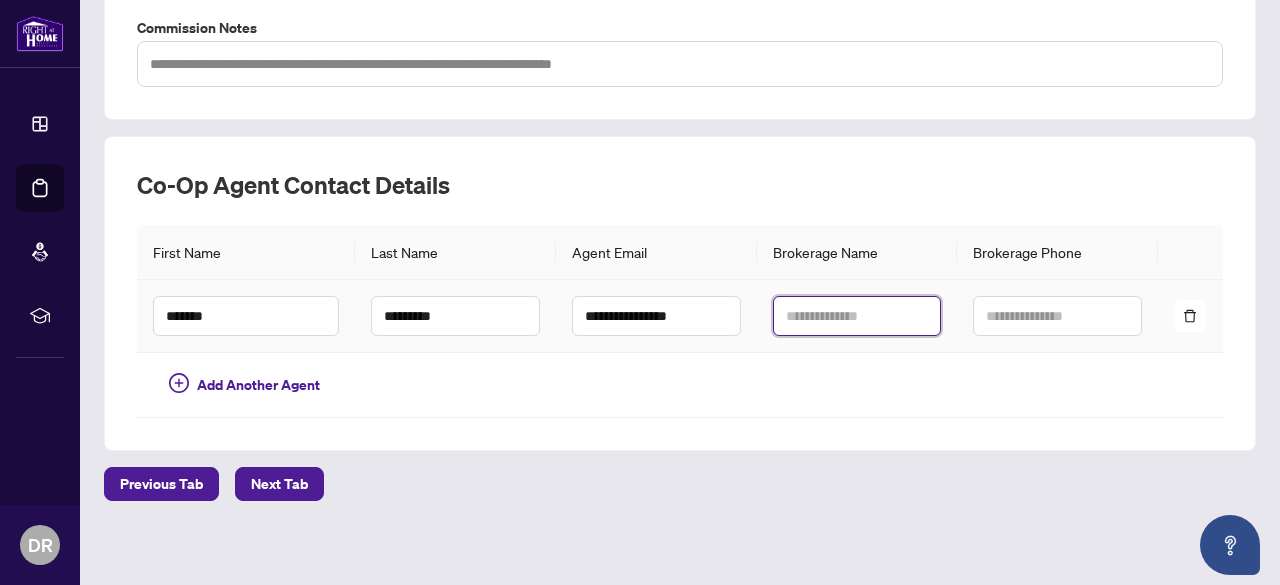 click at bounding box center (857, 316) 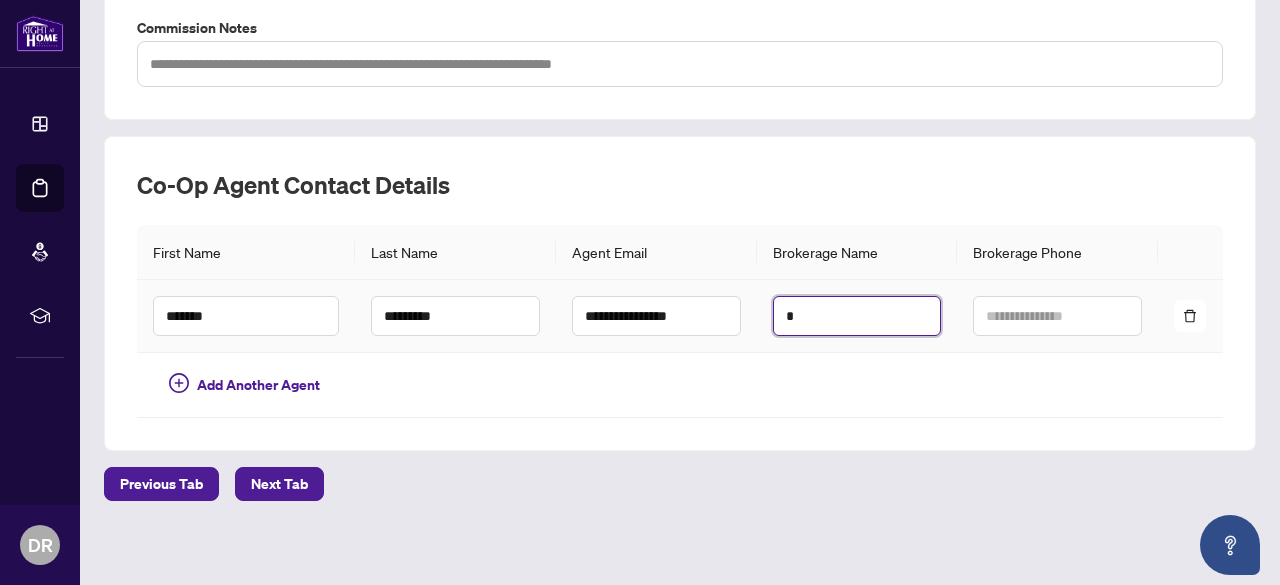 type on "*" 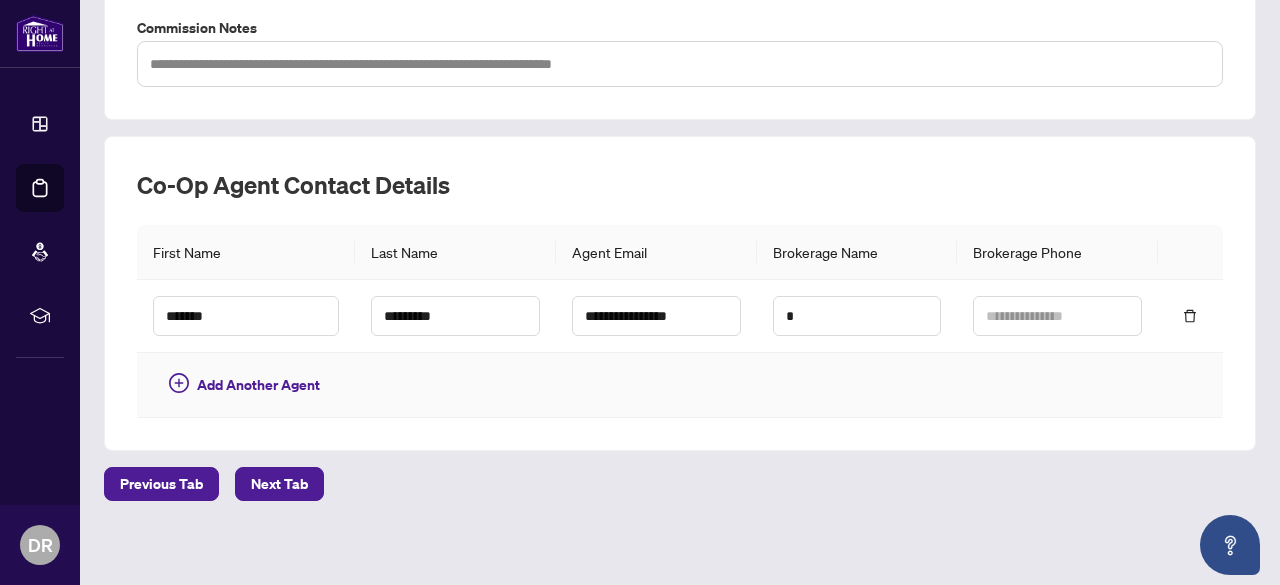 click at bounding box center (656, 385) 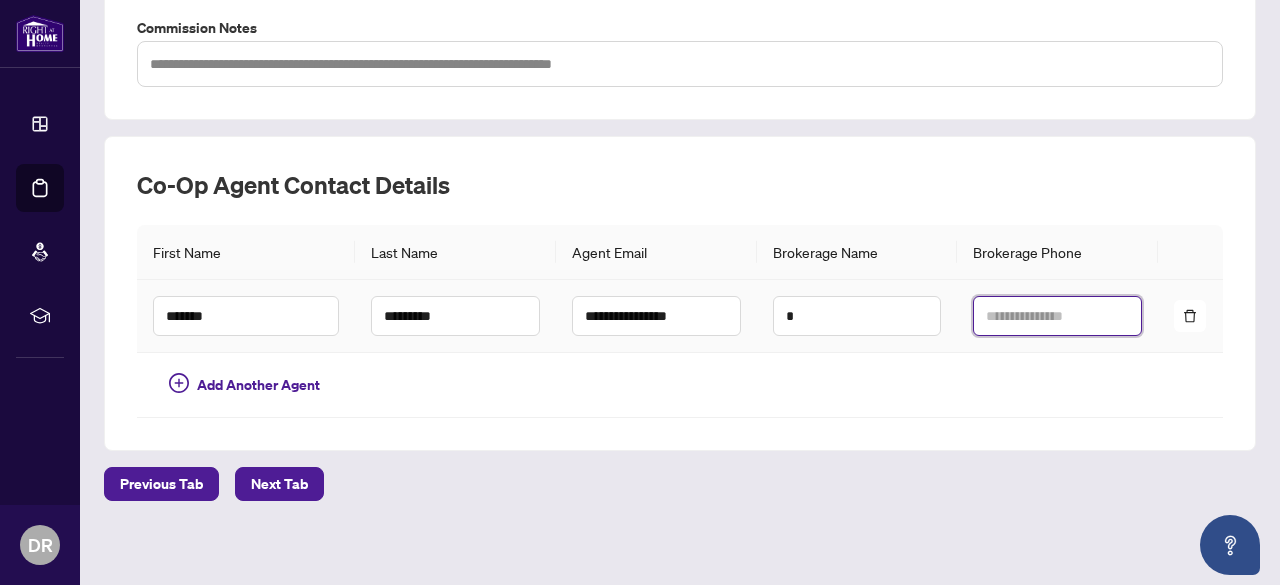 click at bounding box center (1057, 316) 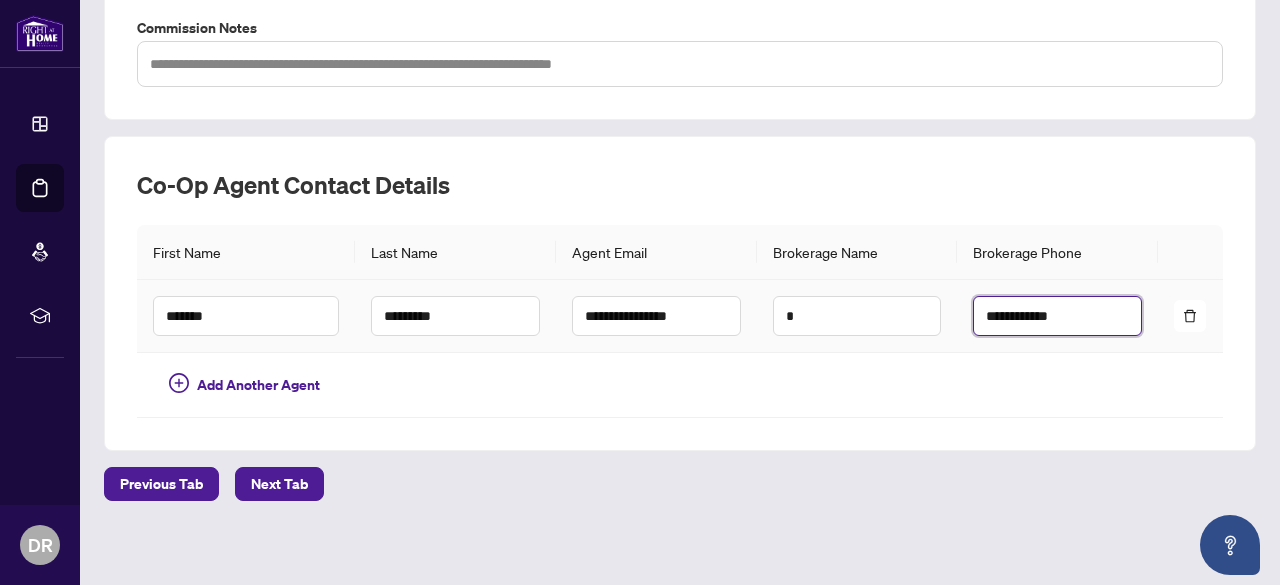 type on "**********" 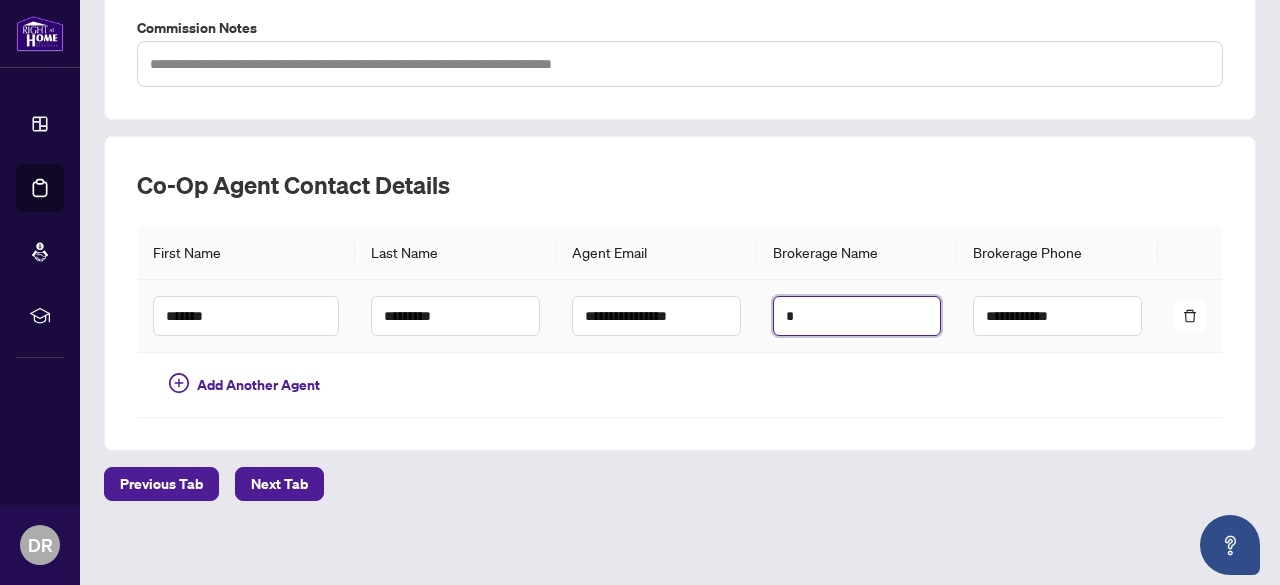 click on "*" at bounding box center (857, 316) 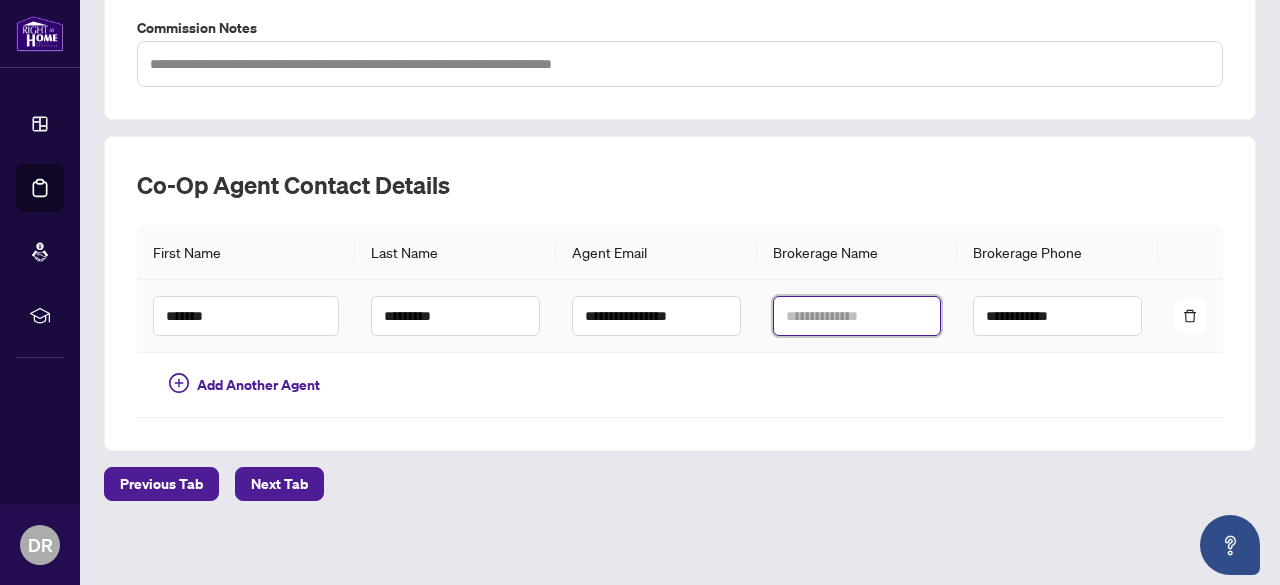 click at bounding box center (857, 316) 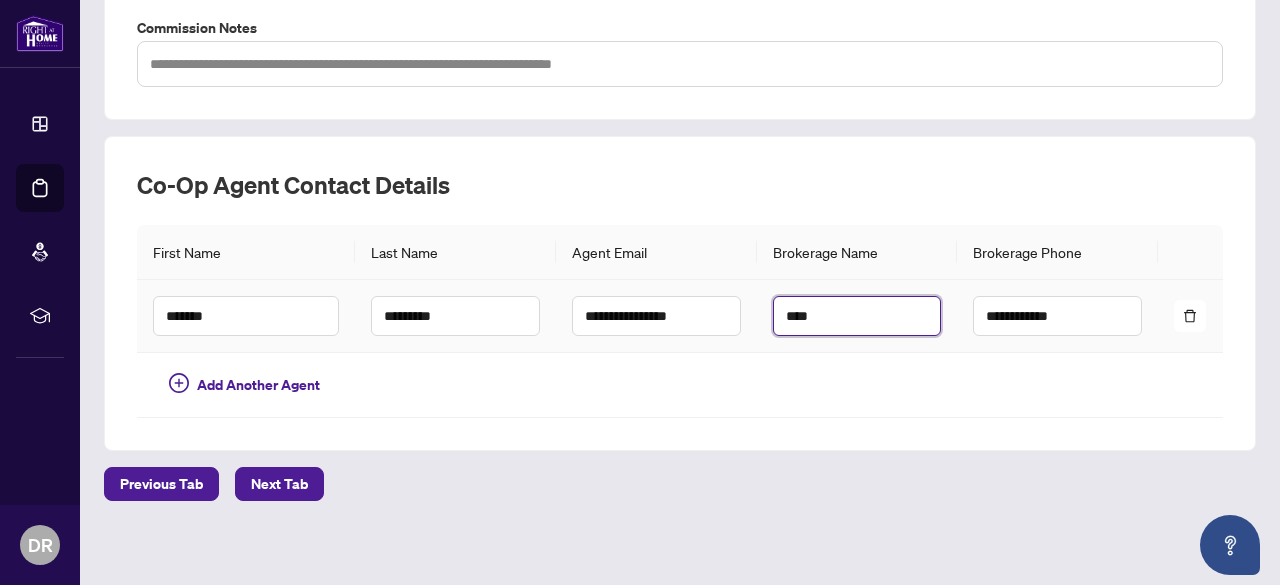 click on "****" at bounding box center (857, 316) 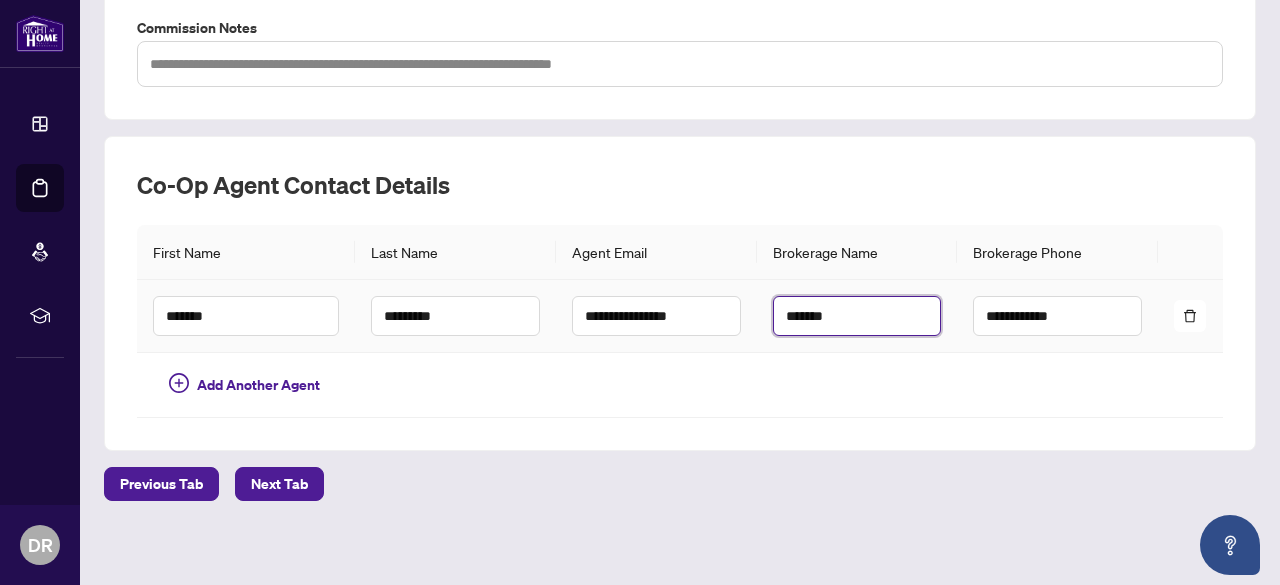 click on "*******" at bounding box center [857, 316] 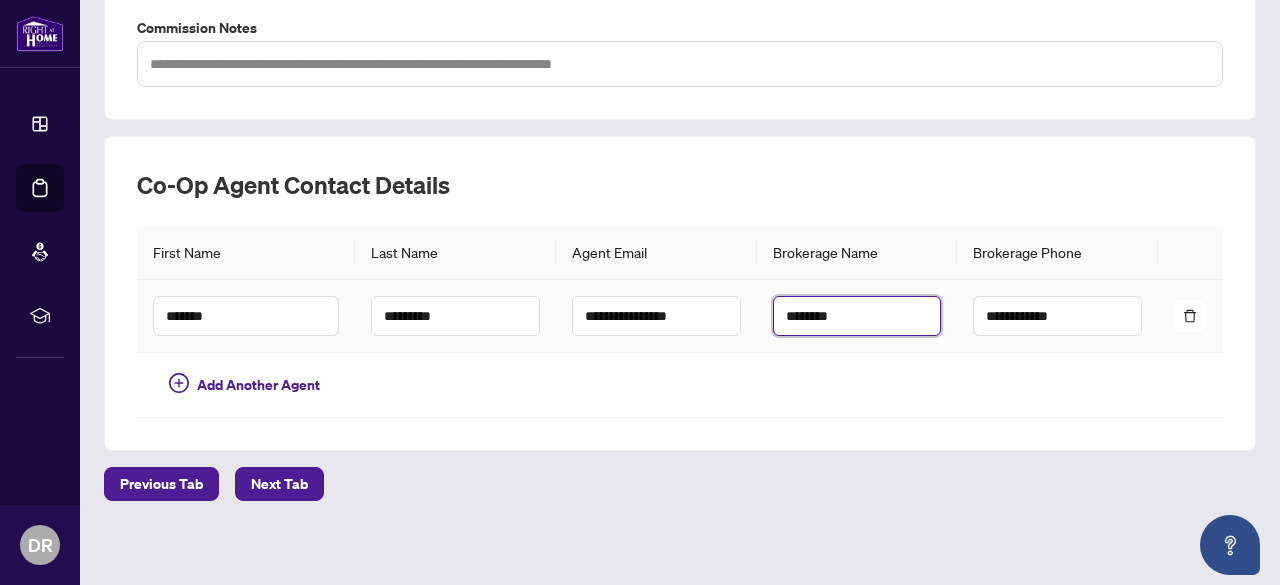 type on "*******" 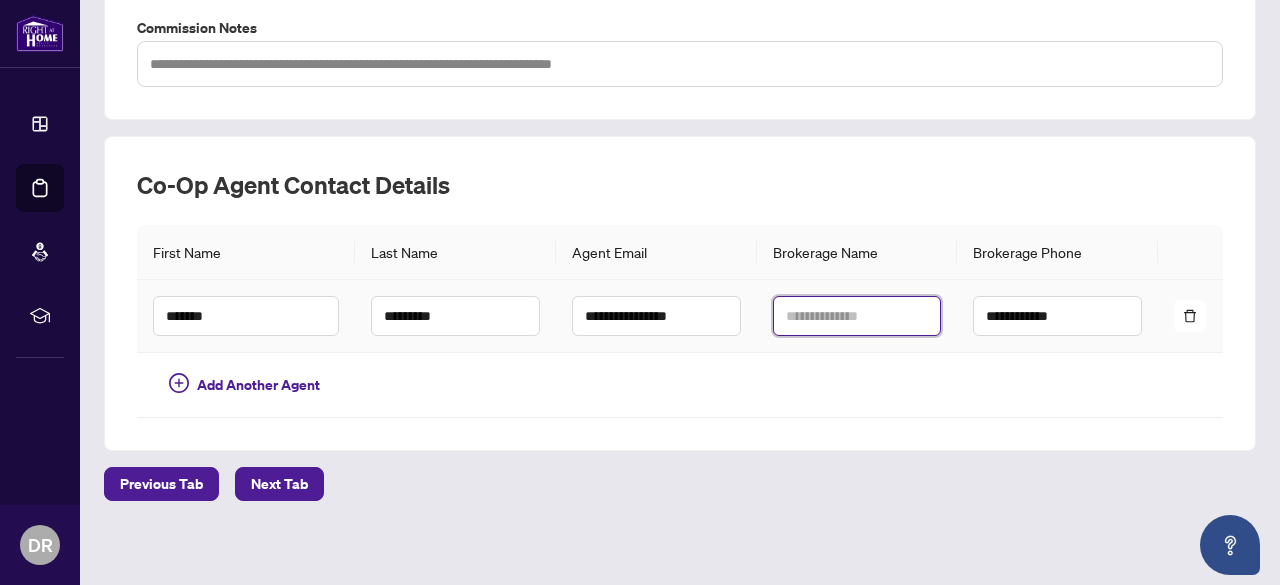 type 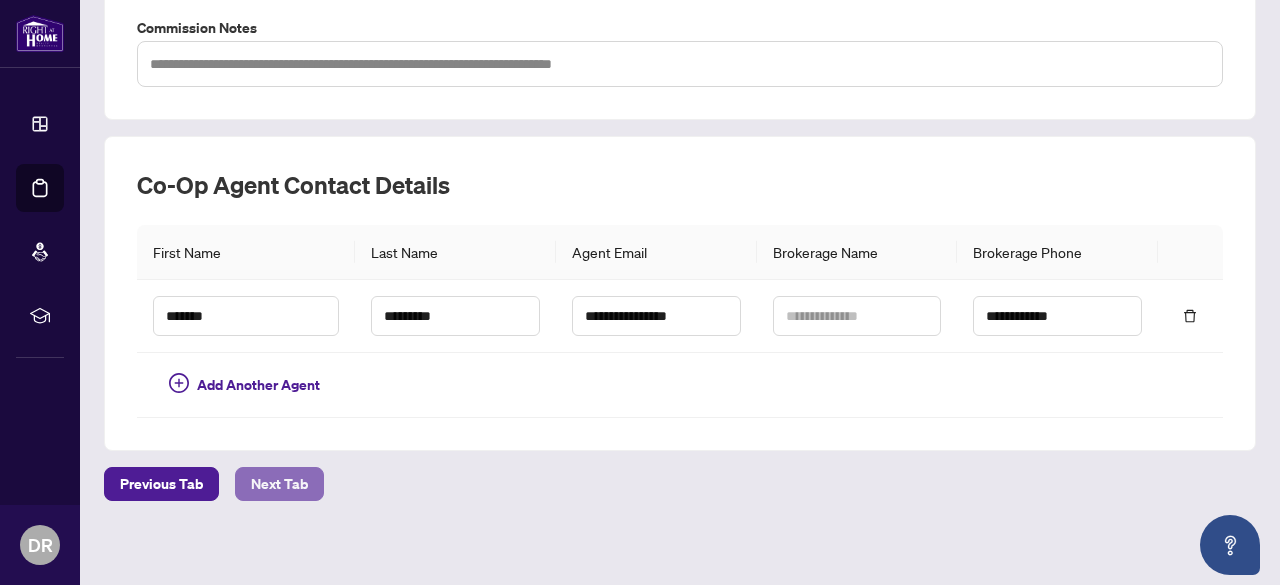 click on "Next Tab" at bounding box center (279, 484) 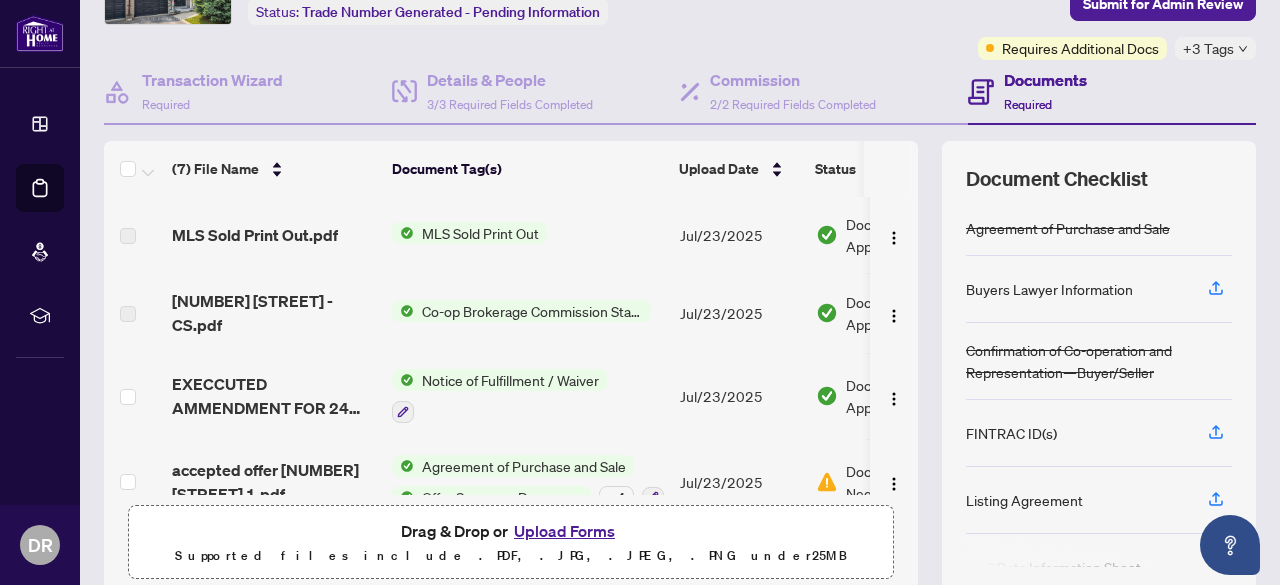 scroll, scrollTop: 140, scrollLeft: 0, axis: vertical 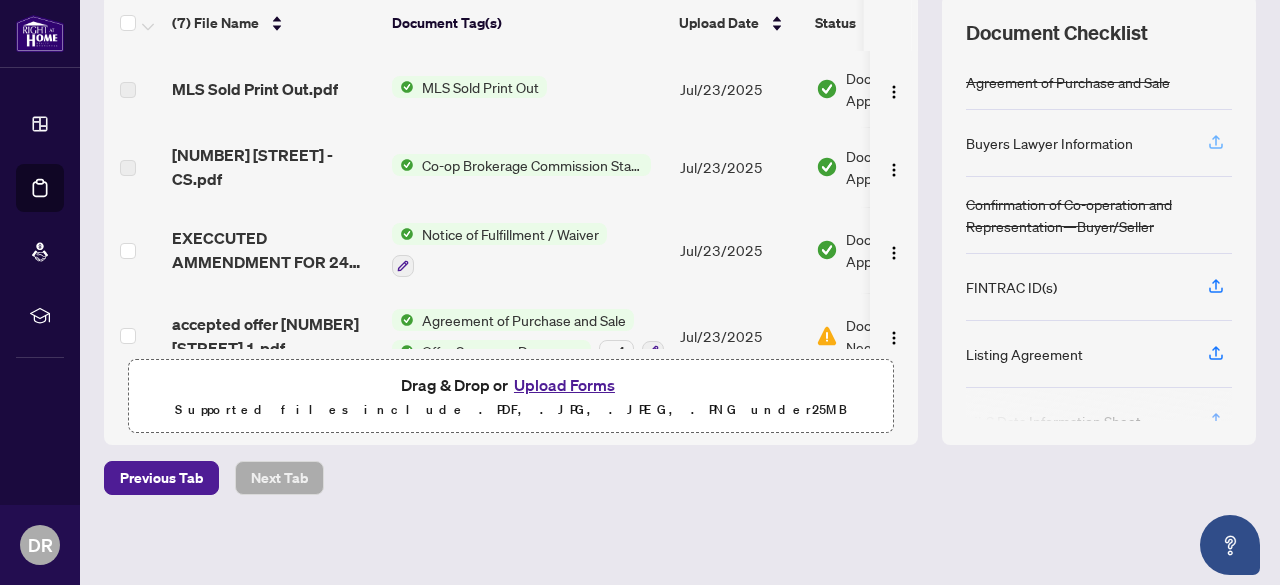 click 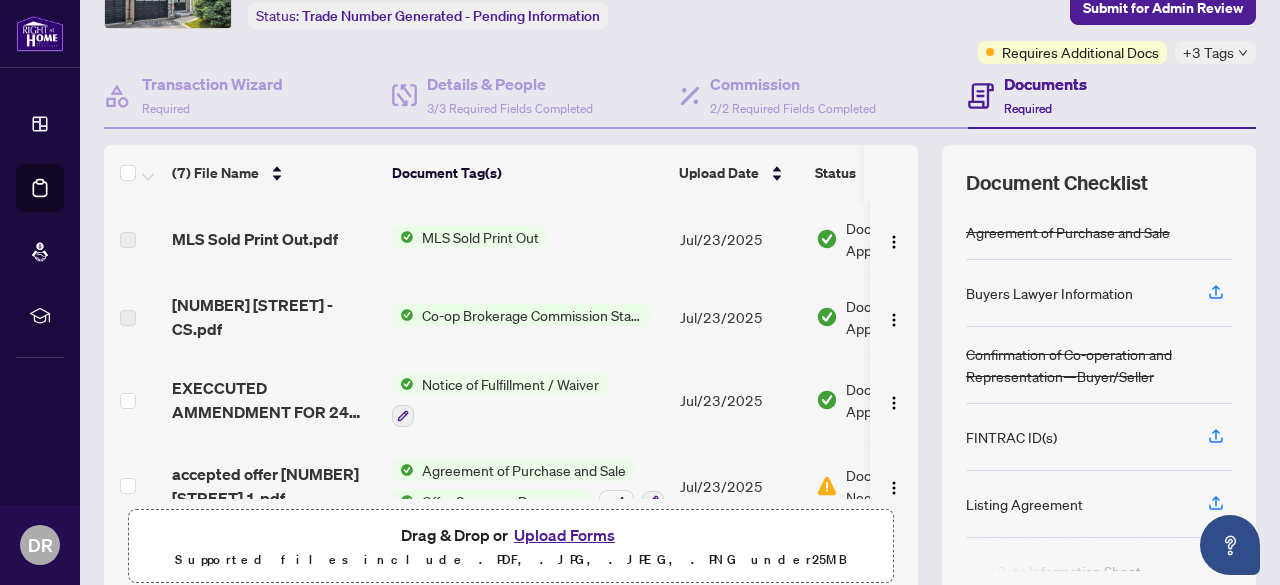 scroll, scrollTop: 0, scrollLeft: 0, axis: both 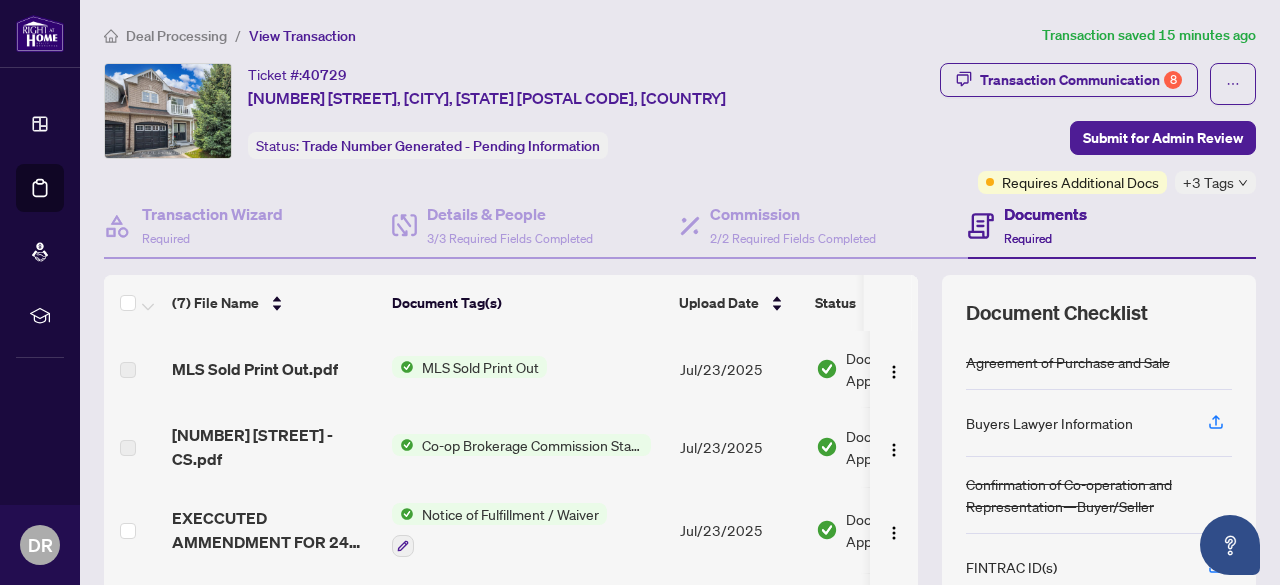 type 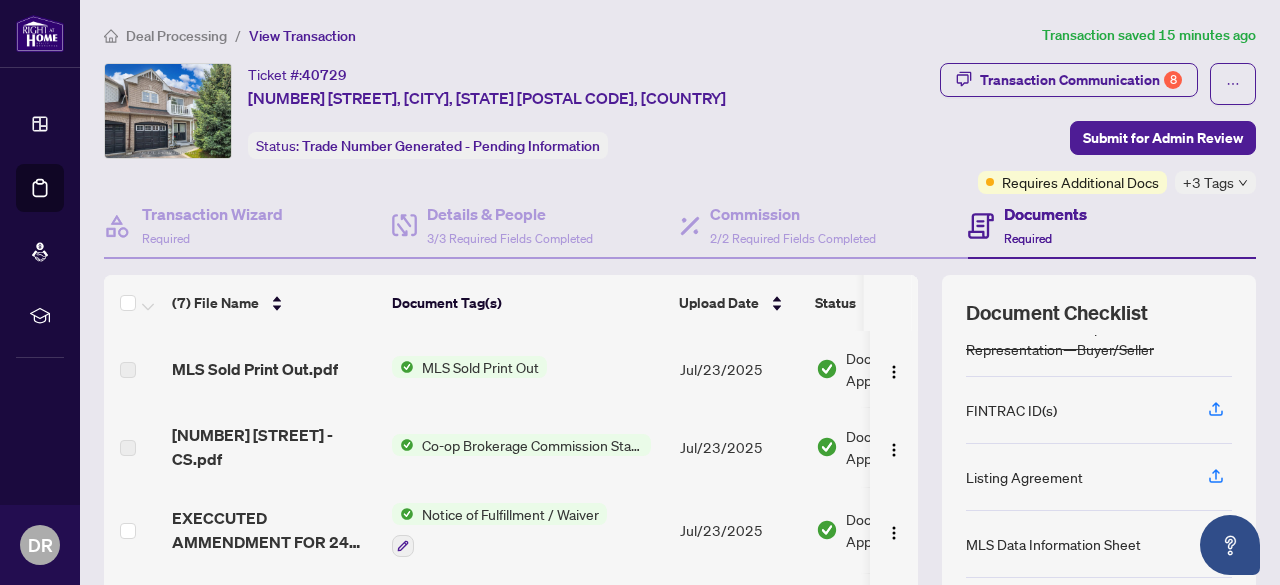 scroll, scrollTop: 160, scrollLeft: 0, axis: vertical 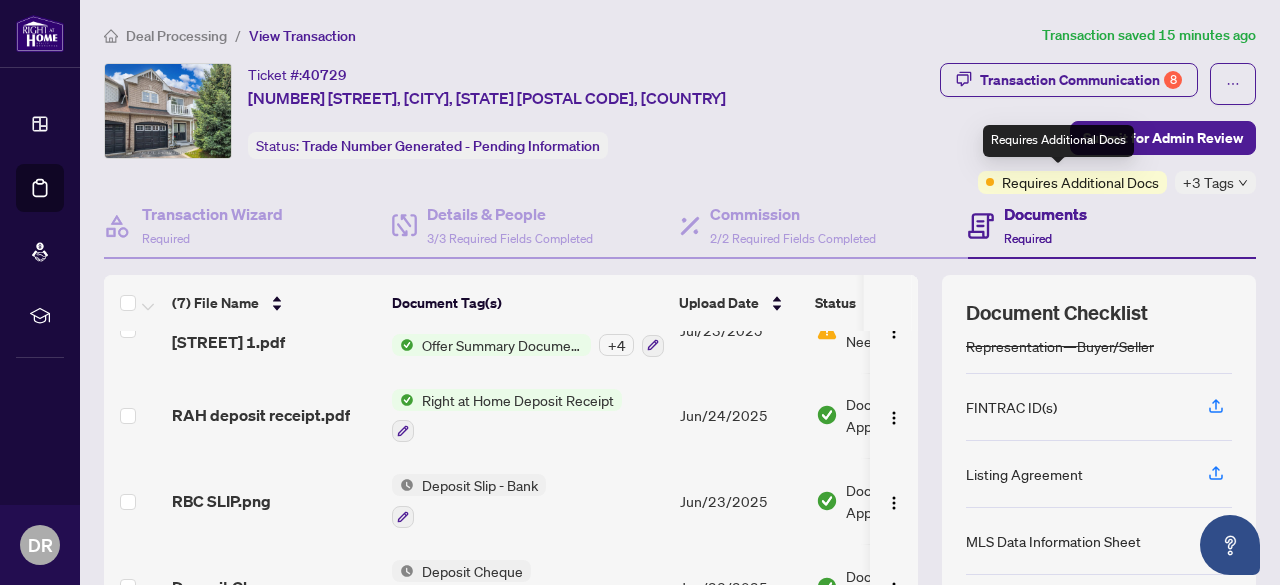 click on "Requires Additional Docs" at bounding box center [1080, 182] 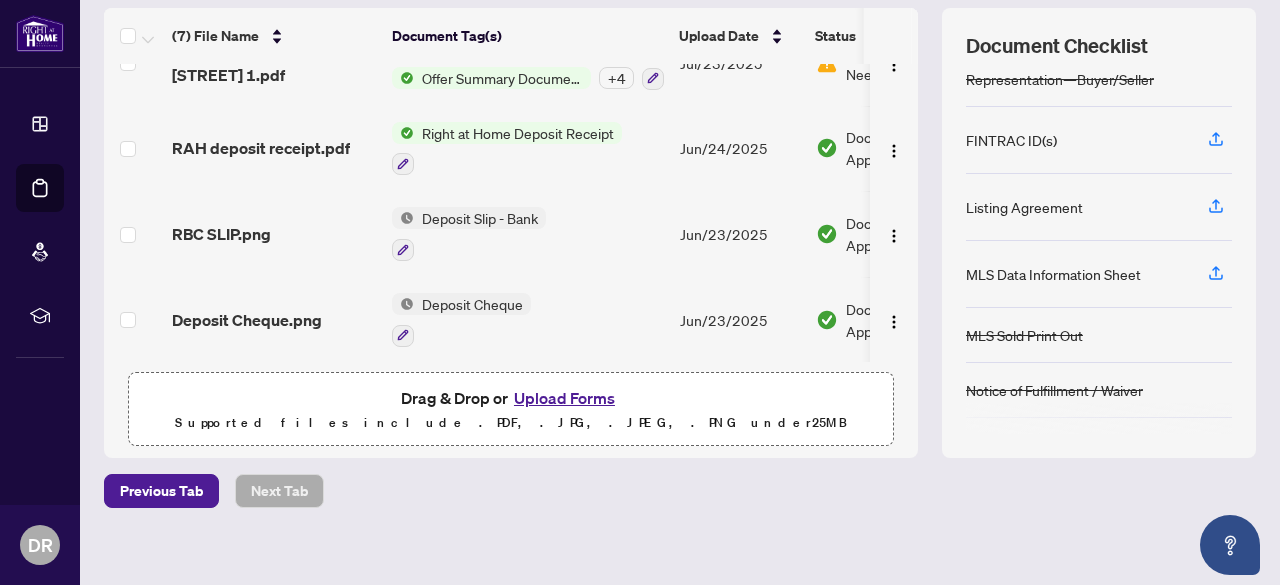 scroll, scrollTop: 268, scrollLeft: 0, axis: vertical 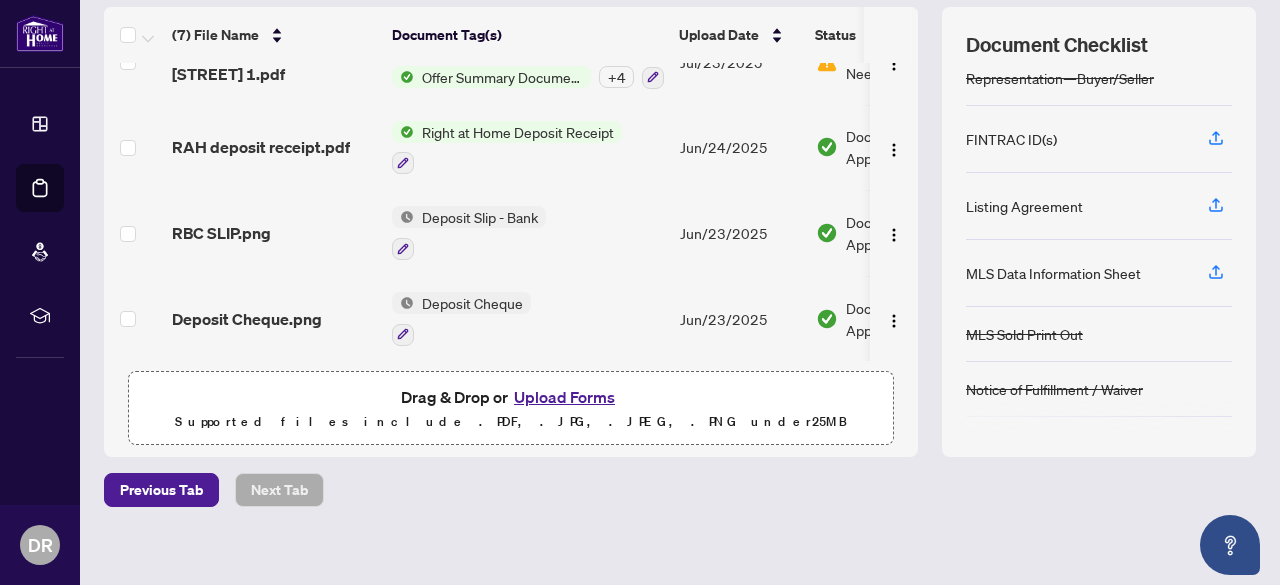 click on "Deal Processing / View Transaction Transaction saved 15 minutes ago Ticket #: 40729 [NUMBER] [STREET], [CITY], [STATE] [POSTAL_CODE], [COUNTRY] Status: Trade Number Generated - Pending Information Transaction Communication 8 Submit for Admin Review Requires Additional Docs +3 Tags Transaction Wizard Required Details & People 3/3 Required Fields Completed Commission 2/2 Required Fields Completed Documents Required (7) File Name Document Tag(s) Upload Date Status MLS Sold Print Out.pdf MLS Sold Print Out [DATE] Document Approved [NUMBER] [STREET] - CS.pdf Co-op Brokerage Commission Statement [DATE] Document Approved EXECCUTED AMMENDMENT FOR [NUMBER] bRADLEY 1.pdf Notice of Fulfillment / Waiver [DATE] Document Approved accepted offer [NUMBER] [STREET] 1.pdf Agreement of Purchase and Sale Offer Summary Document + 4 [DATE] Document Needs Work 3 RAH deposit receipt.pdf Right at Home Deposit Receipt [DATE] Document Approved RBC SLIP.png Deposit Slip - Bank [DATE] Document Approved 25" at bounding box center [680, 166] 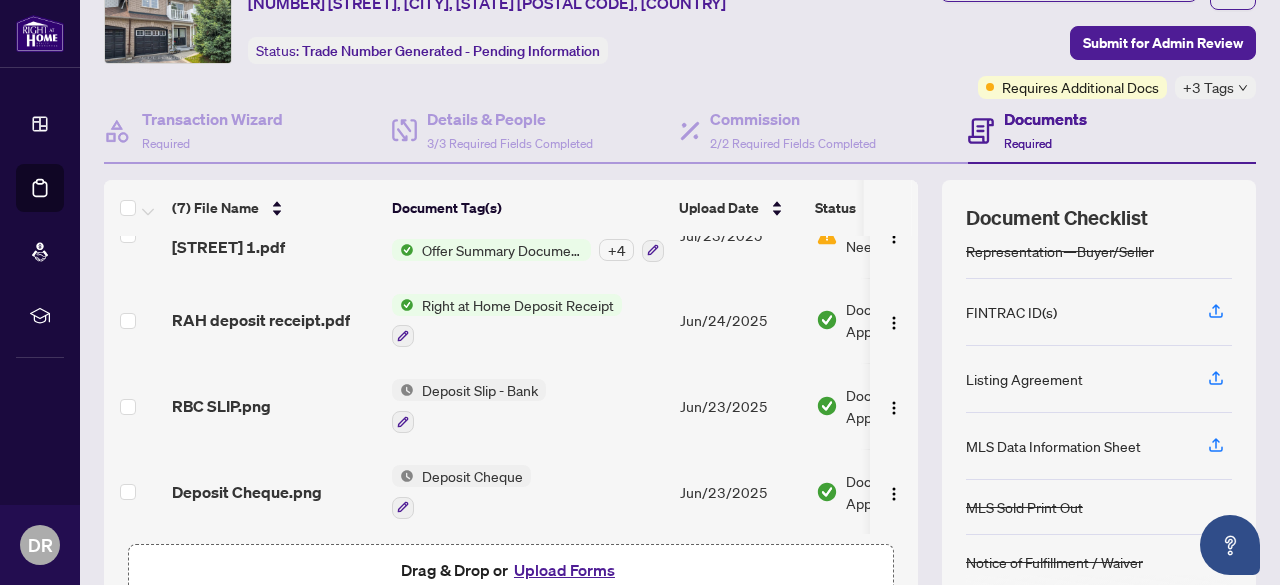 scroll, scrollTop: 0, scrollLeft: 0, axis: both 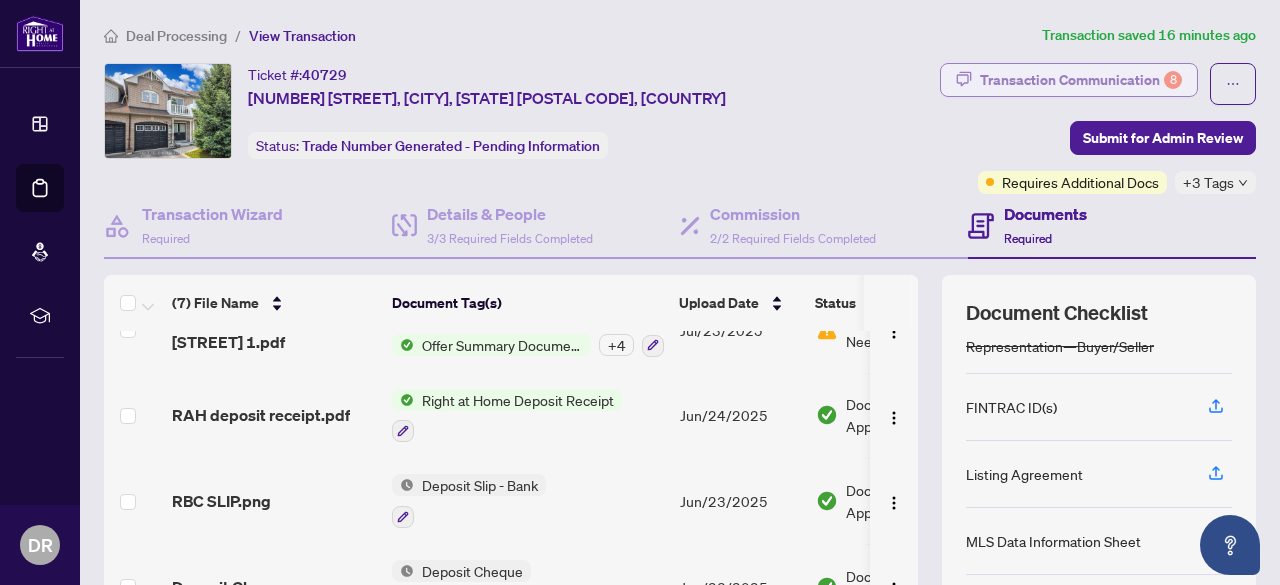 click on "Transaction Communication 8" at bounding box center [1081, 80] 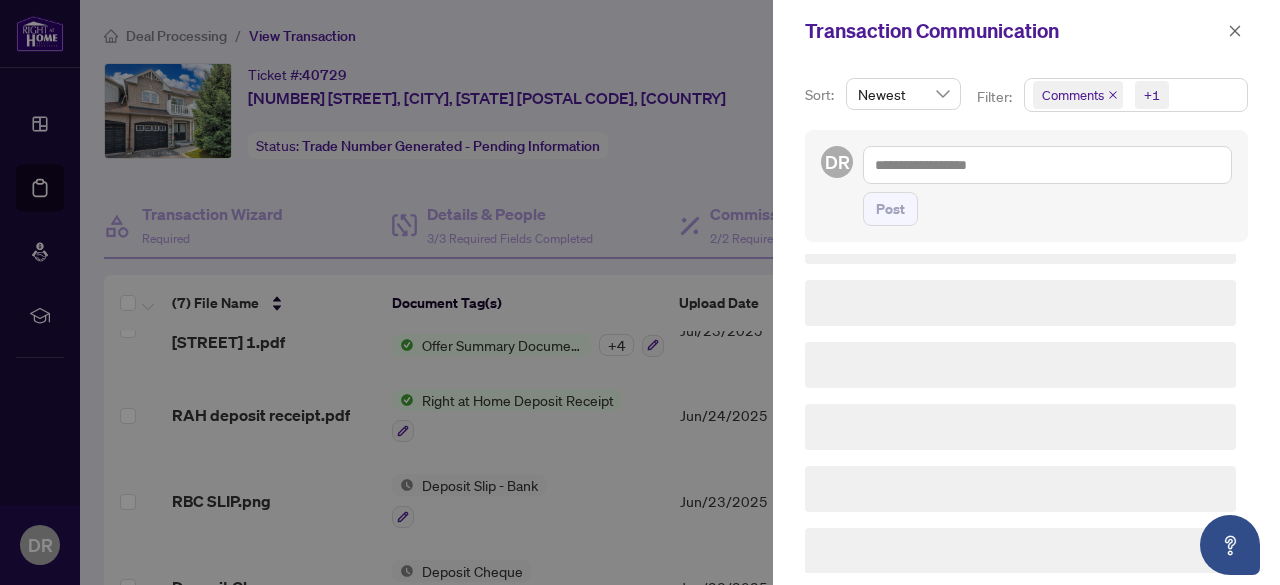 scroll, scrollTop: 0, scrollLeft: 0, axis: both 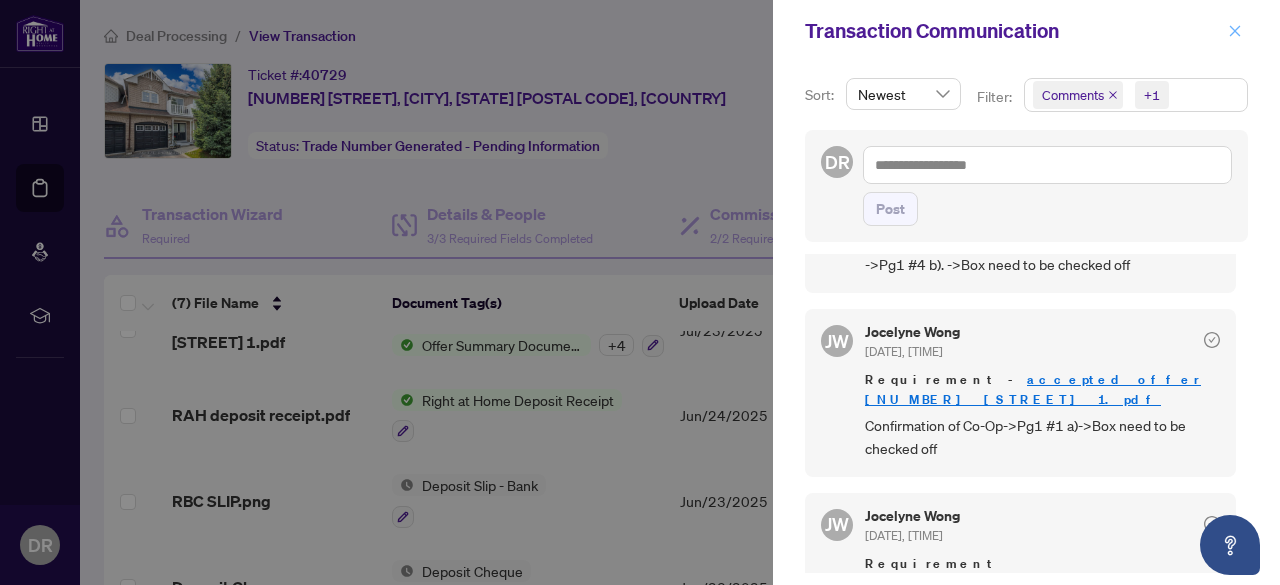 click 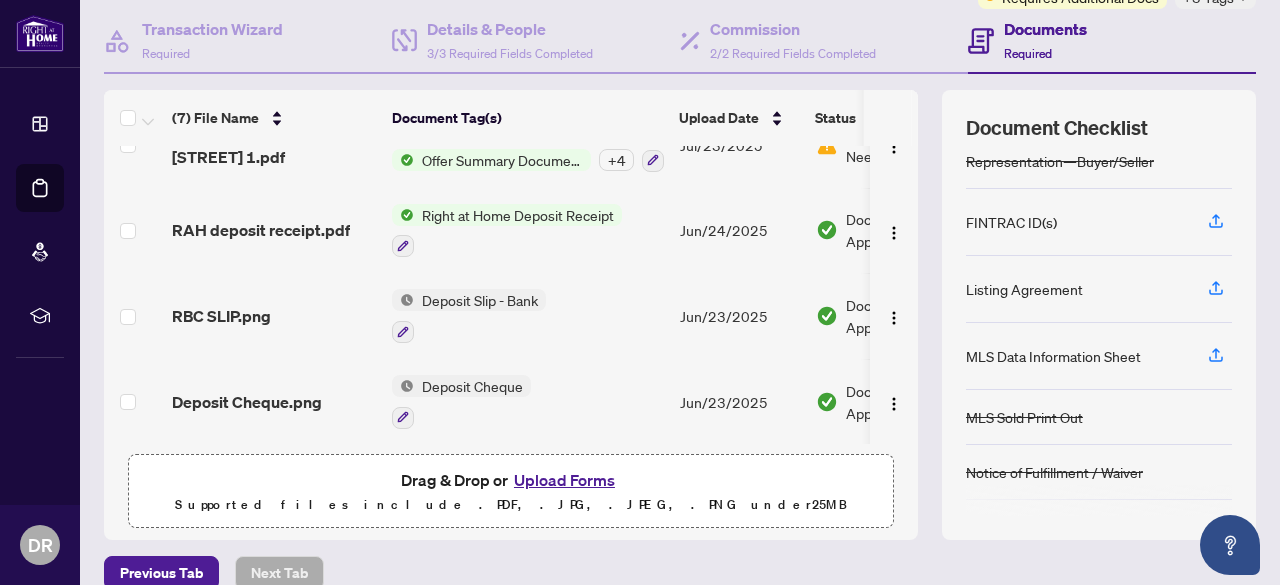 scroll, scrollTop: 199, scrollLeft: 0, axis: vertical 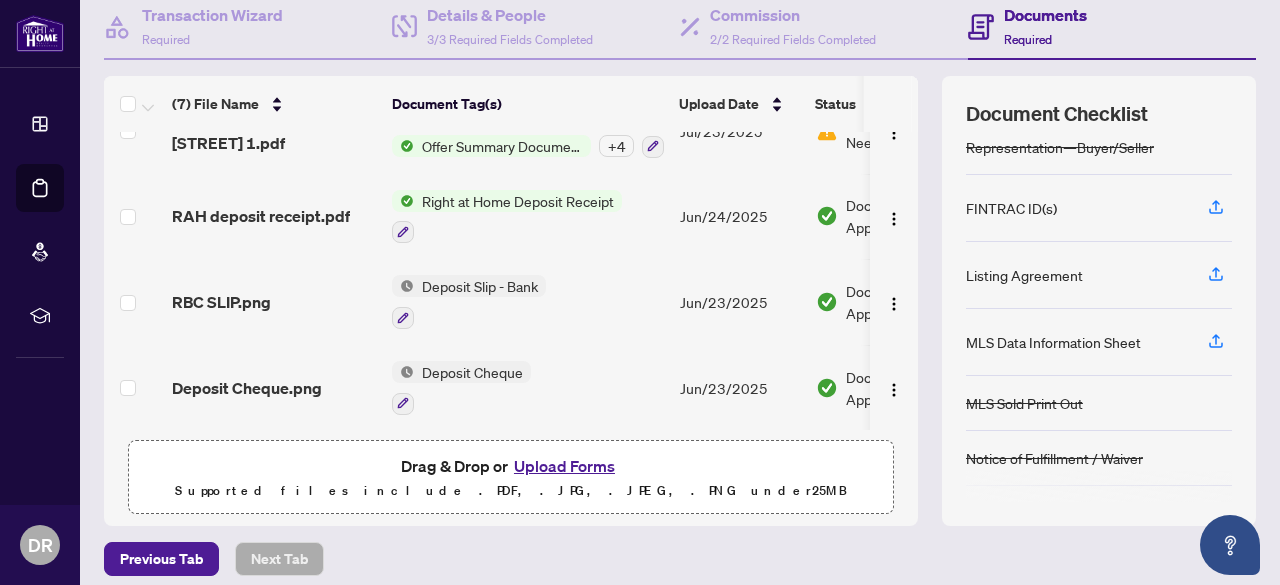 click on "Upload Forms" at bounding box center (564, 466) 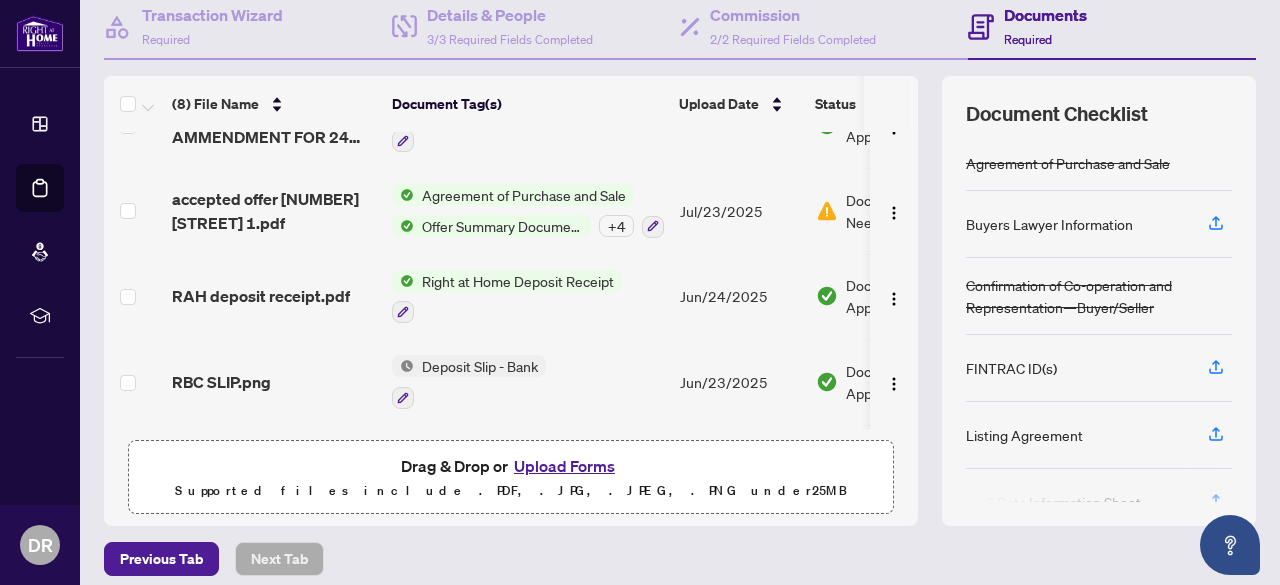 scroll, scrollTop: 366, scrollLeft: 0, axis: vertical 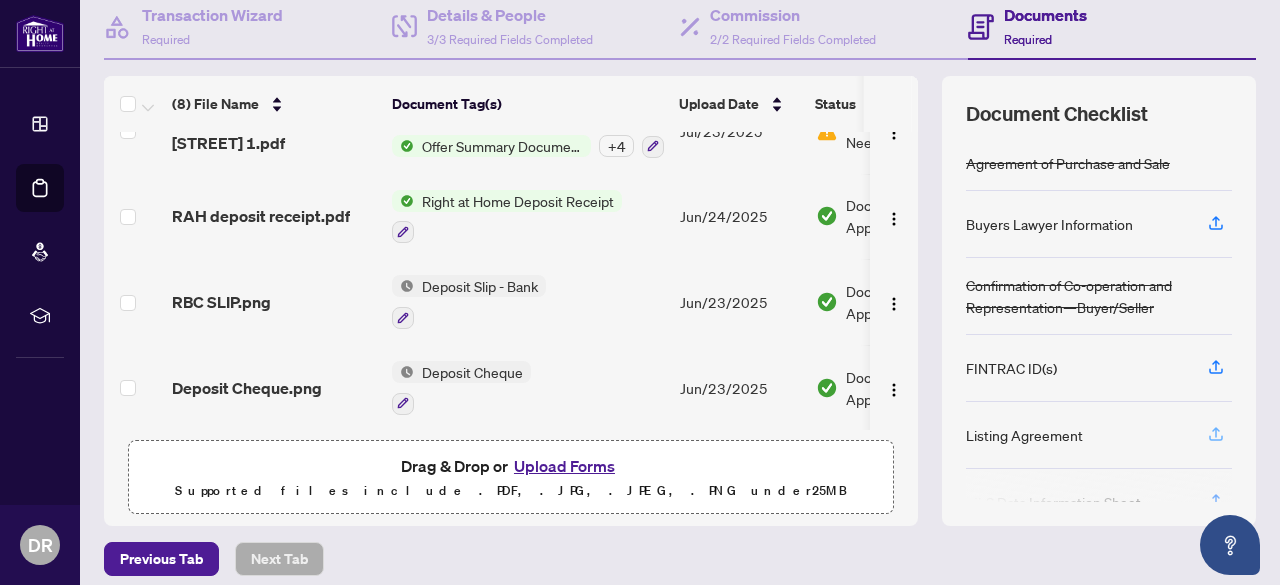 click 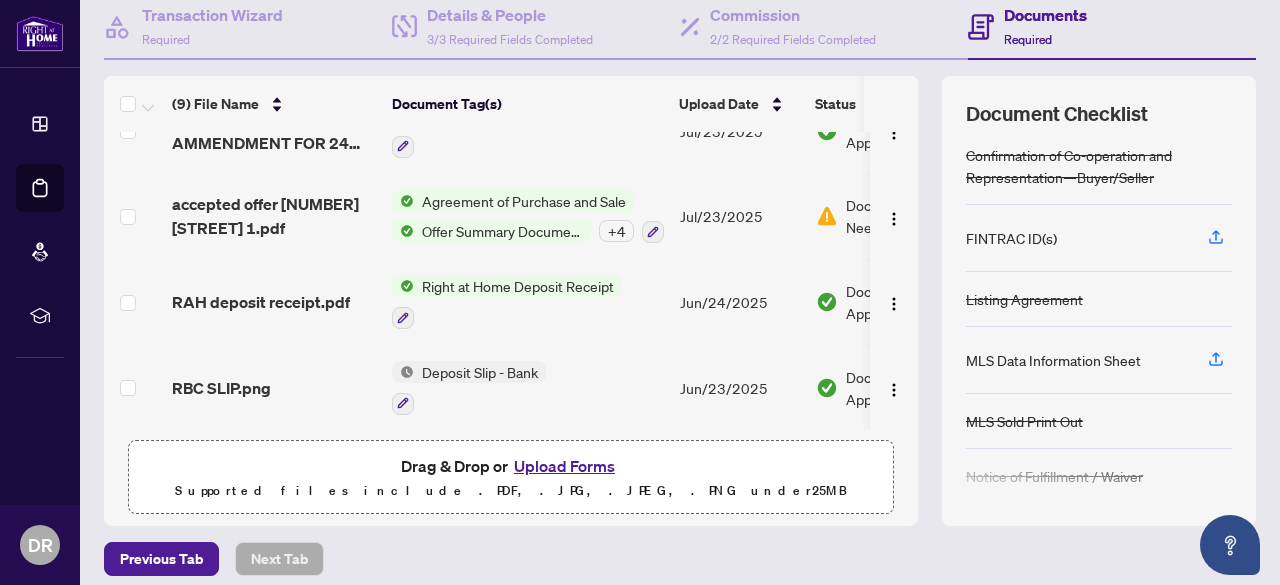 scroll, scrollTop: 137, scrollLeft: 0, axis: vertical 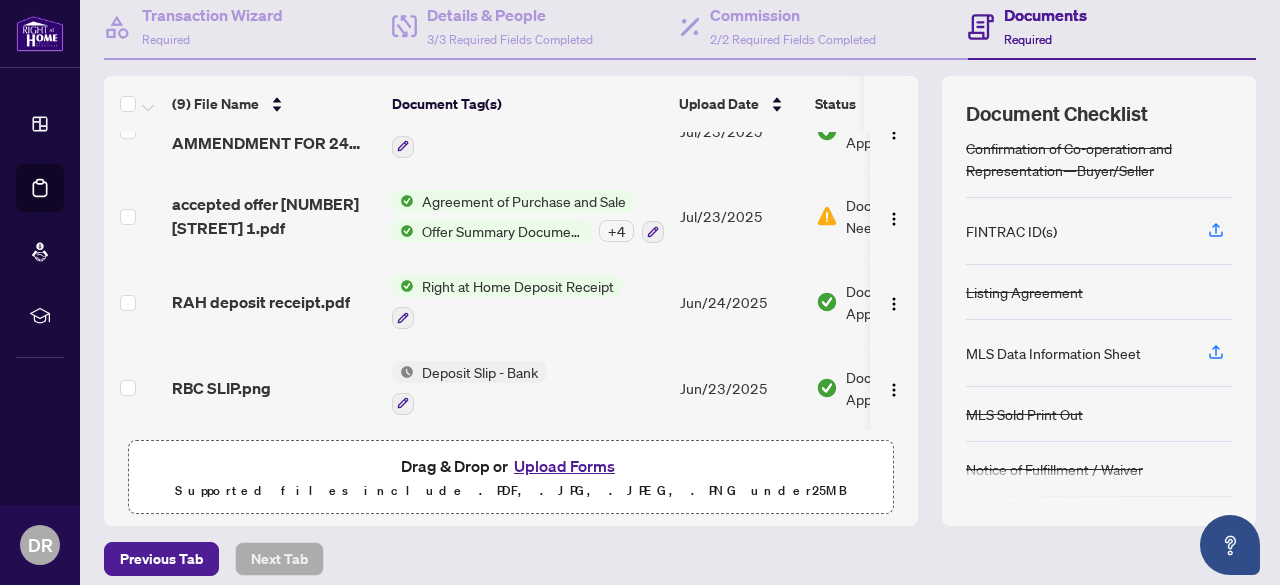 drag, startPoint x: 472, startPoint y: 357, endPoint x: 901, endPoint y: 398, distance: 430.95474 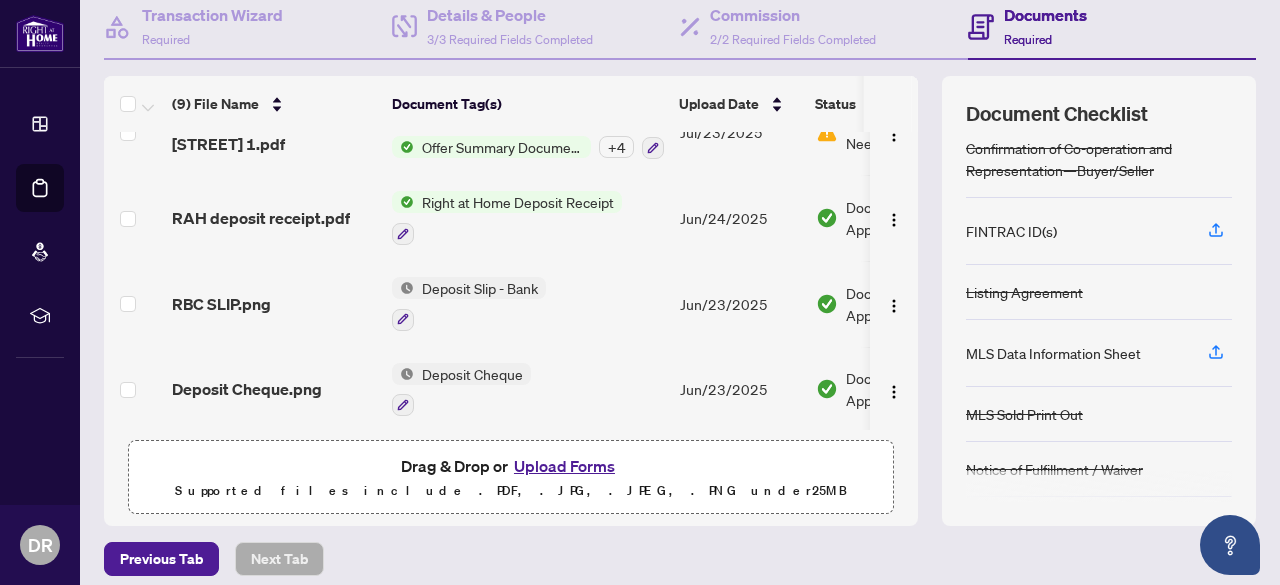 click at bounding box center (894, 304) 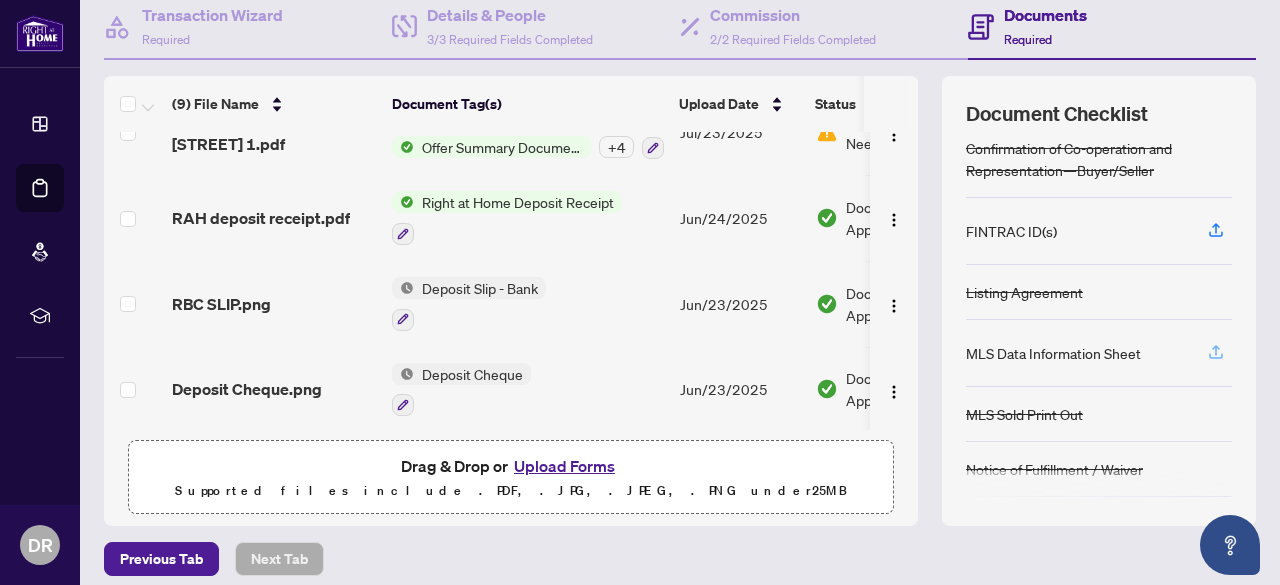 click 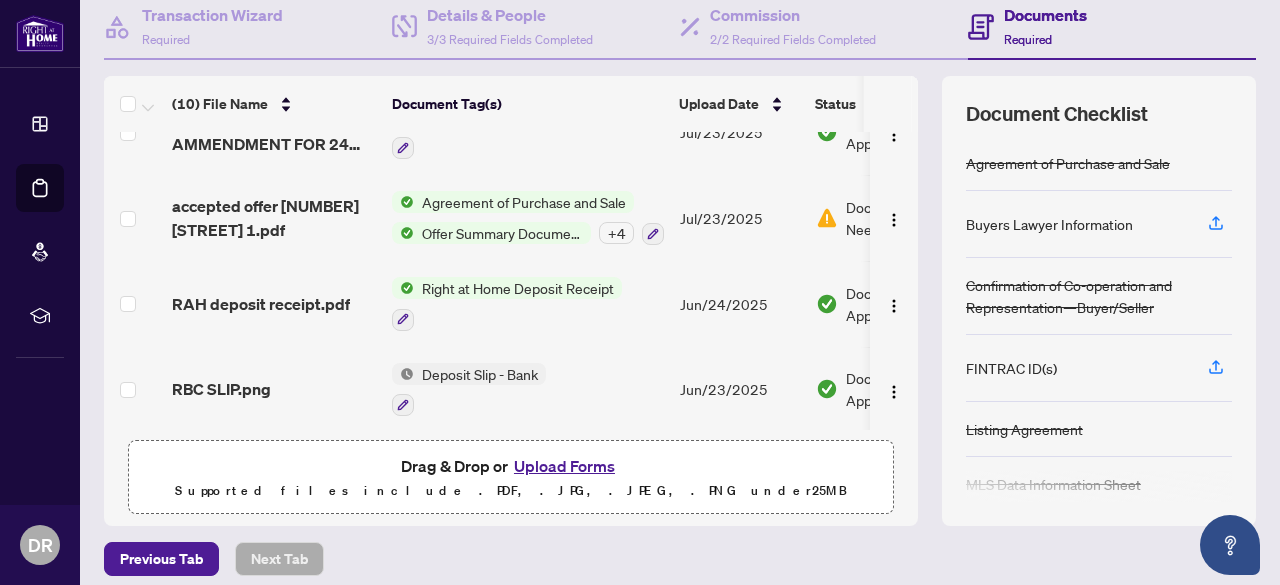 scroll, scrollTop: 280, scrollLeft: 0, axis: vertical 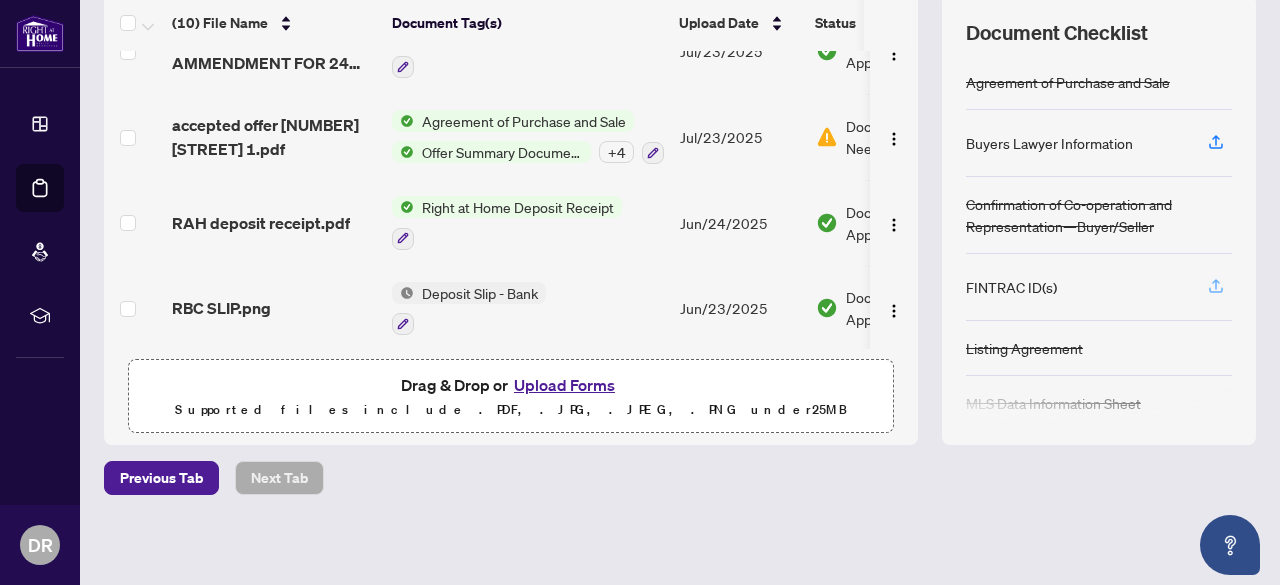click 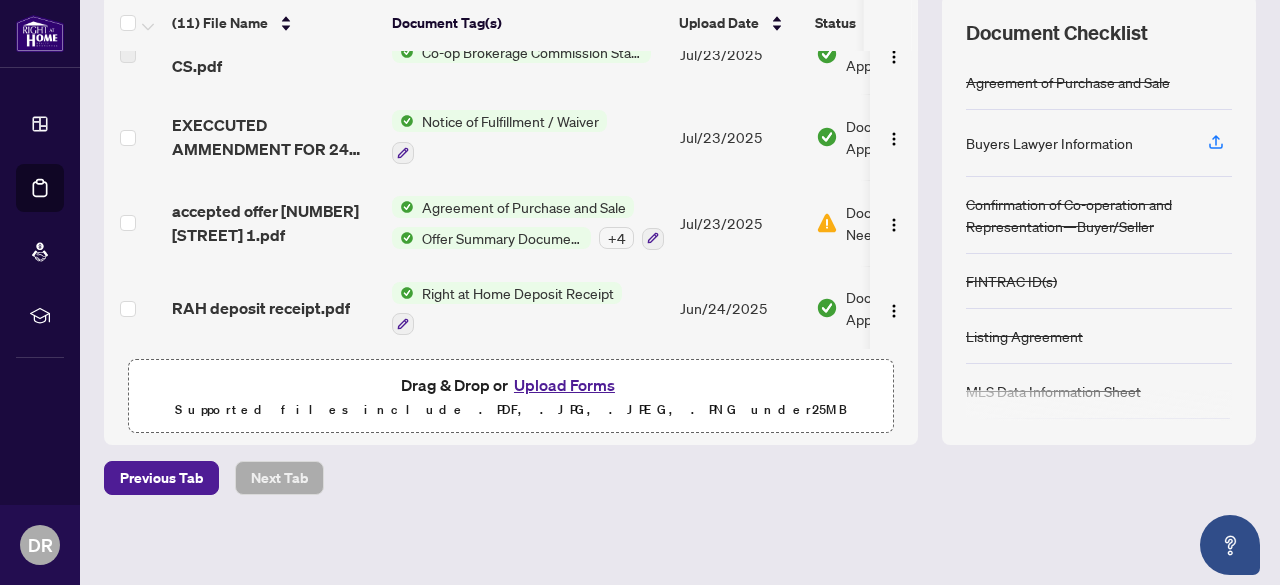 click on "Upload Forms" at bounding box center (564, 385) 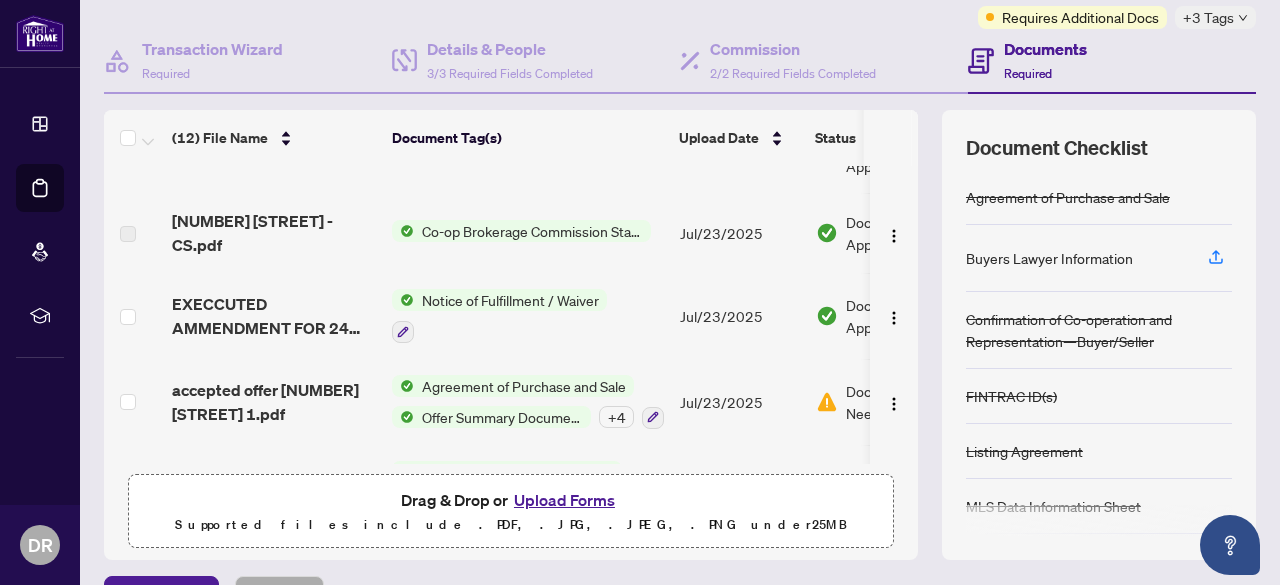 scroll, scrollTop: 0, scrollLeft: 0, axis: both 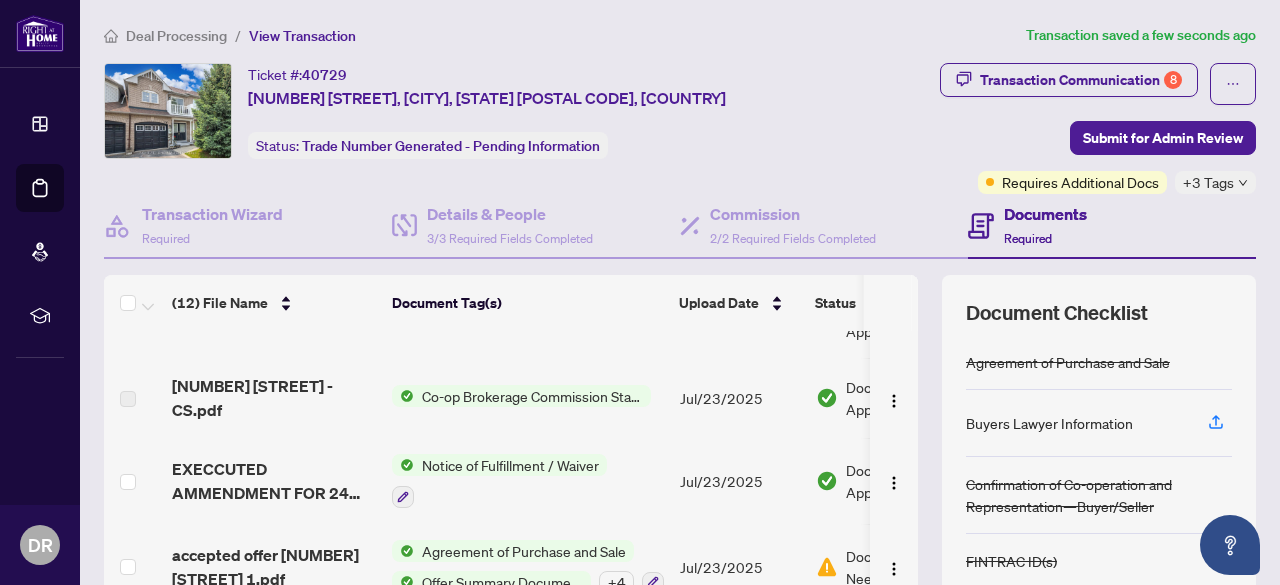 click on "Required" at bounding box center [1028, 238] 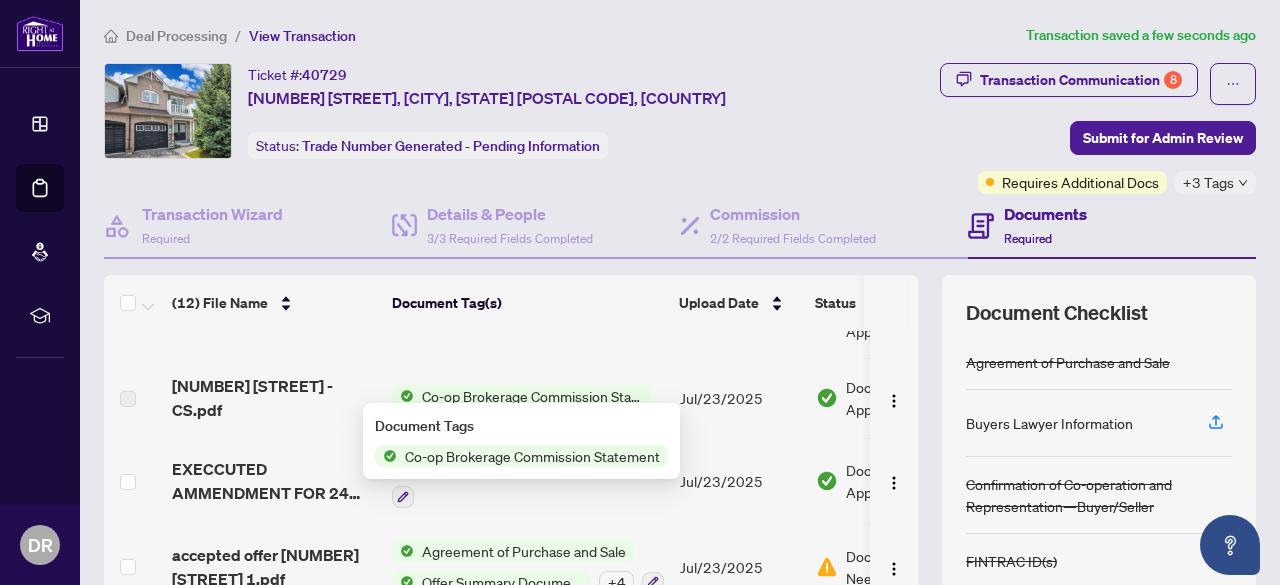 click on "Co-op Brokerage Commission Statement" at bounding box center [532, 456] 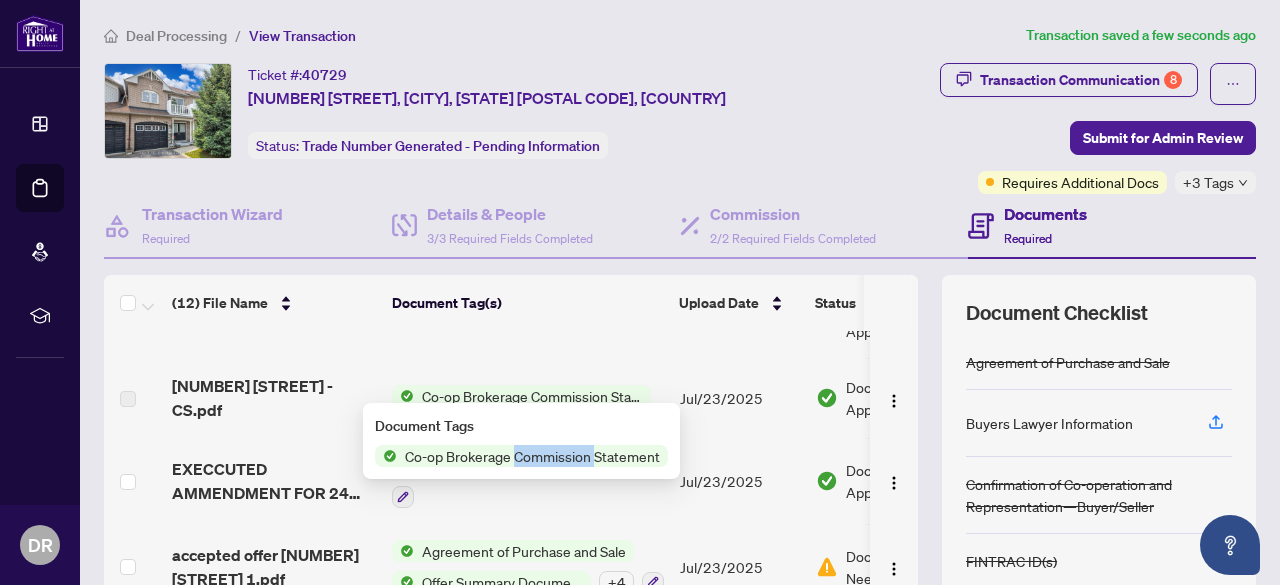 click on "Co-op Brokerage Commission Statement" at bounding box center (532, 456) 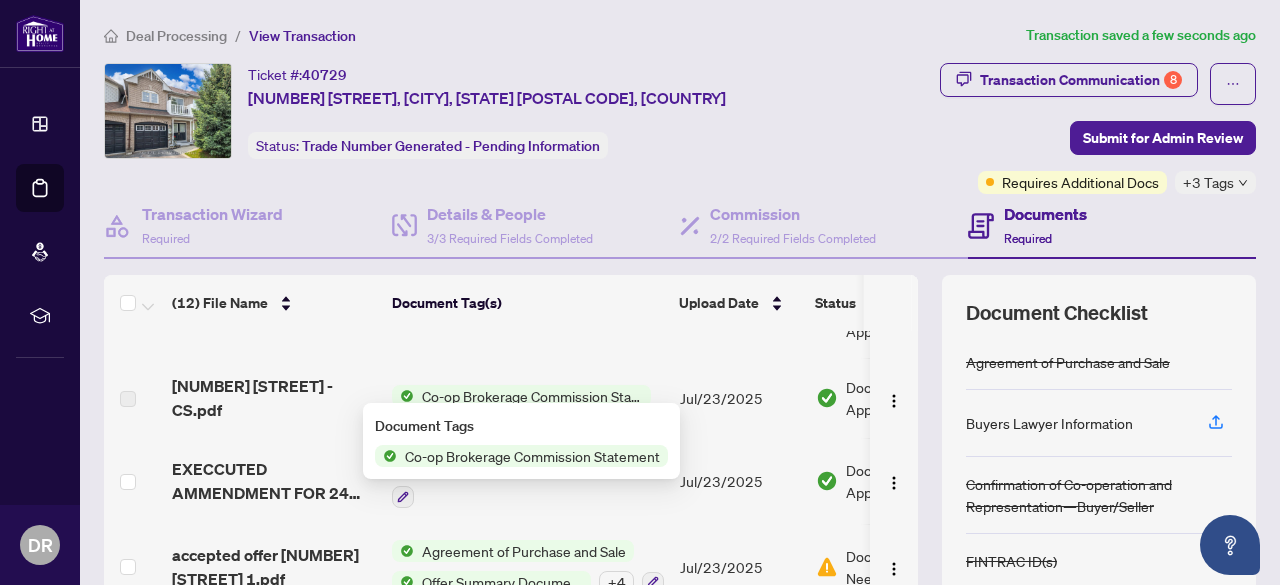 click on "Co-op Brokerage Commission Statement" at bounding box center [532, 456] 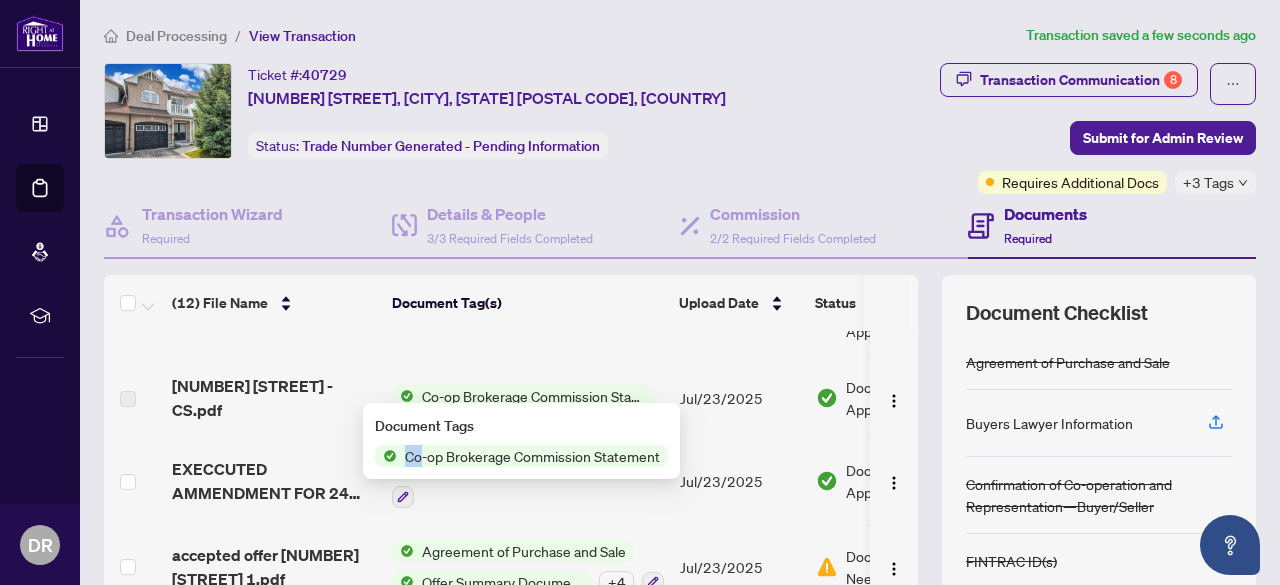 click on "Co-op Brokerage Commission Statement" at bounding box center (532, 456) 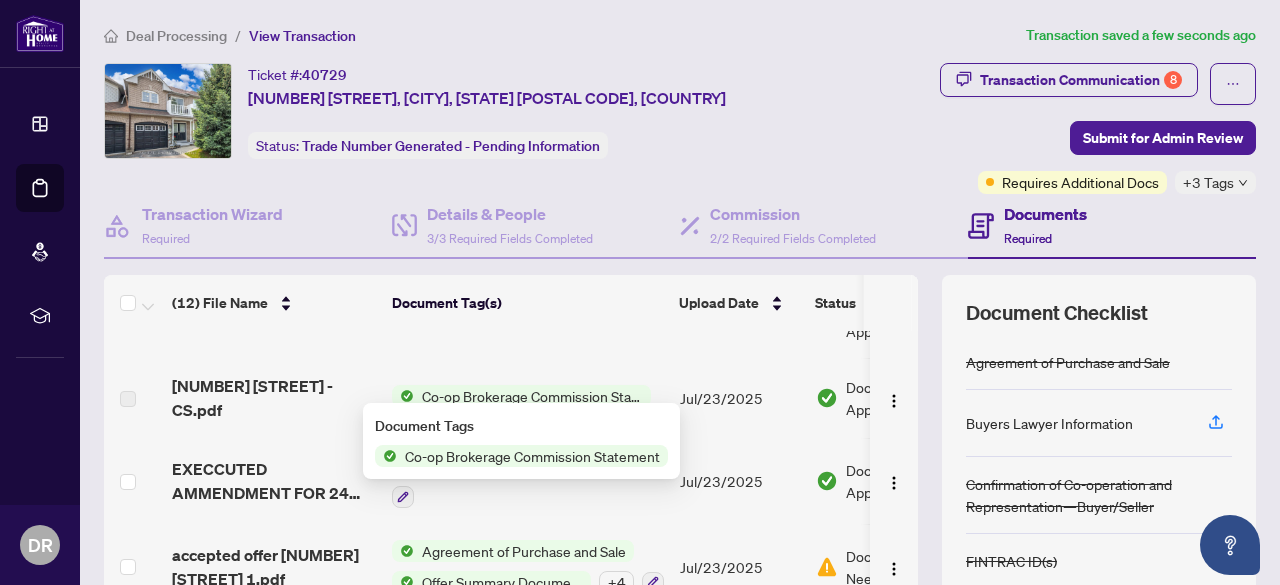 click on "Transaction Communication 8 Submit for Admin Review Requires Additional Docs +3 Tags" at bounding box center [1046, 128] 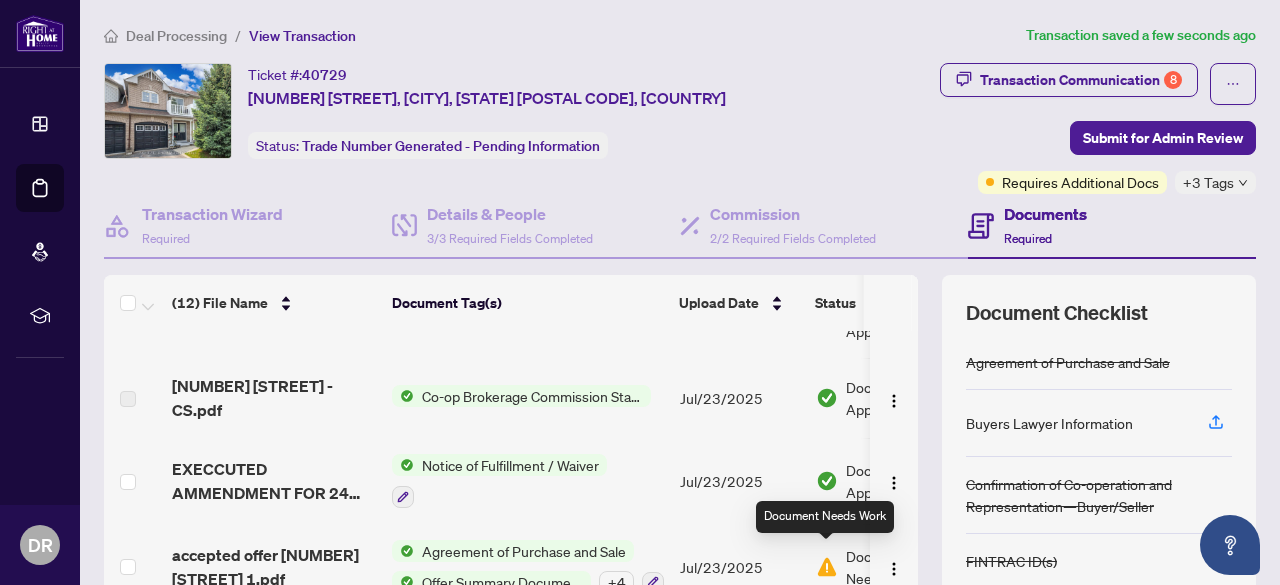 click at bounding box center (827, 567) 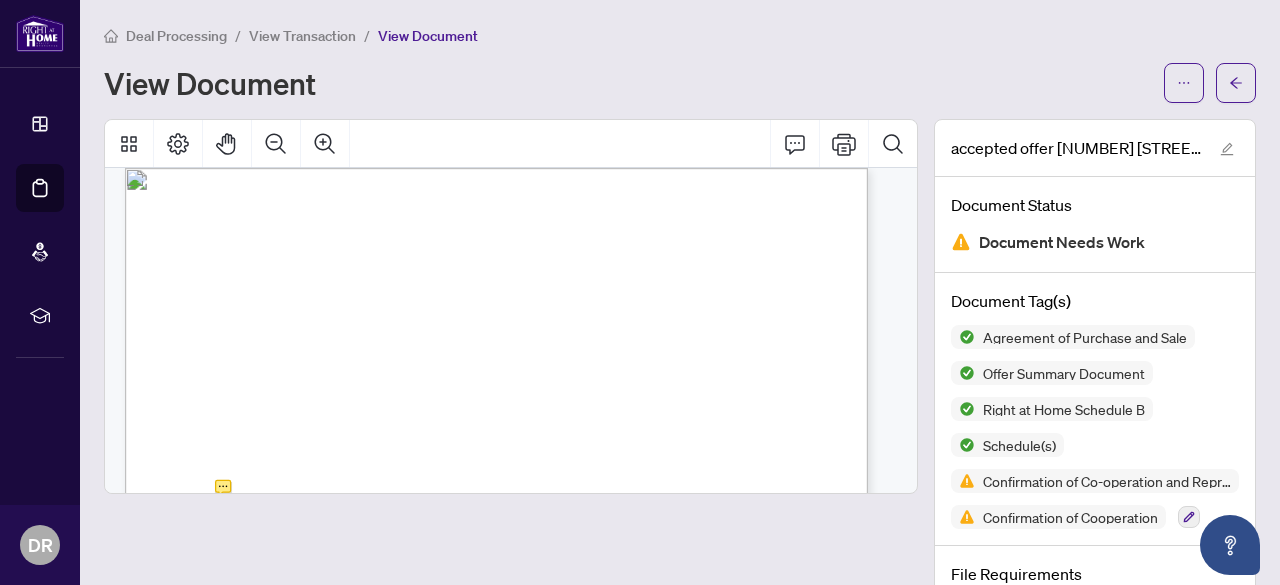 scroll, scrollTop: 7914, scrollLeft: 0, axis: vertical 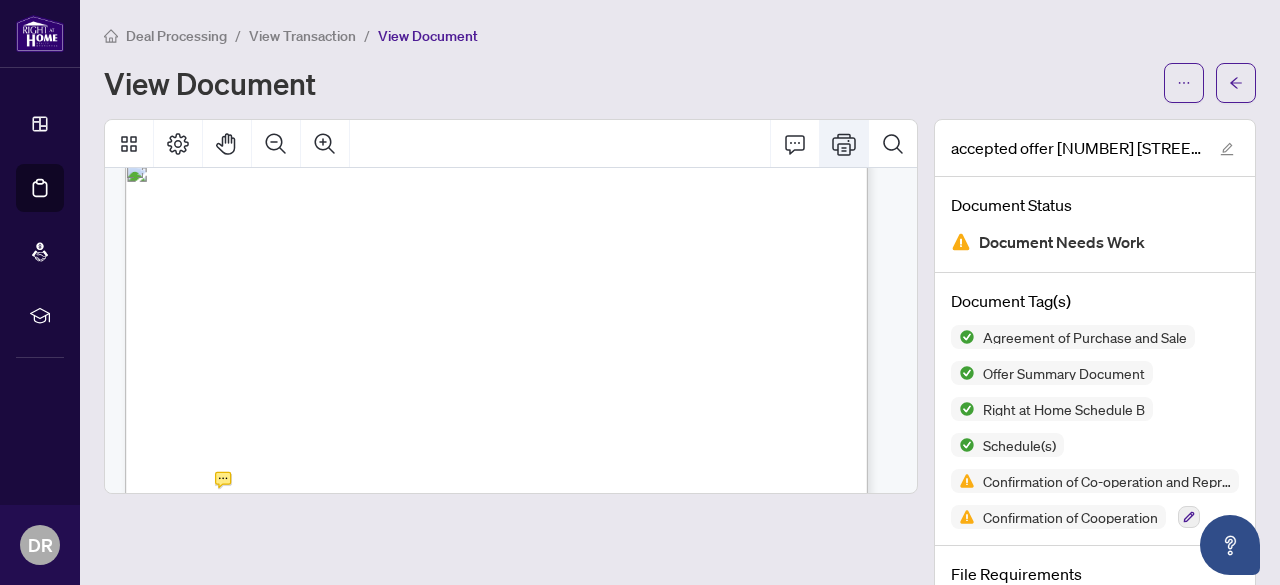 click 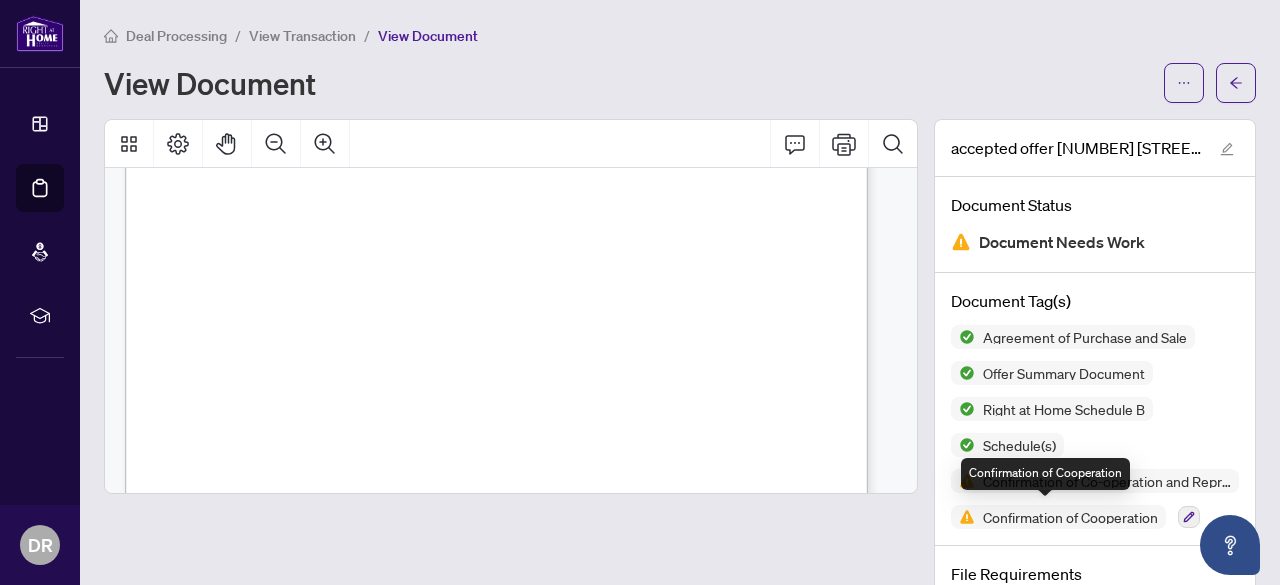 scroll, scrollTop: 9464, scrollLeft: 0, axis: vertical 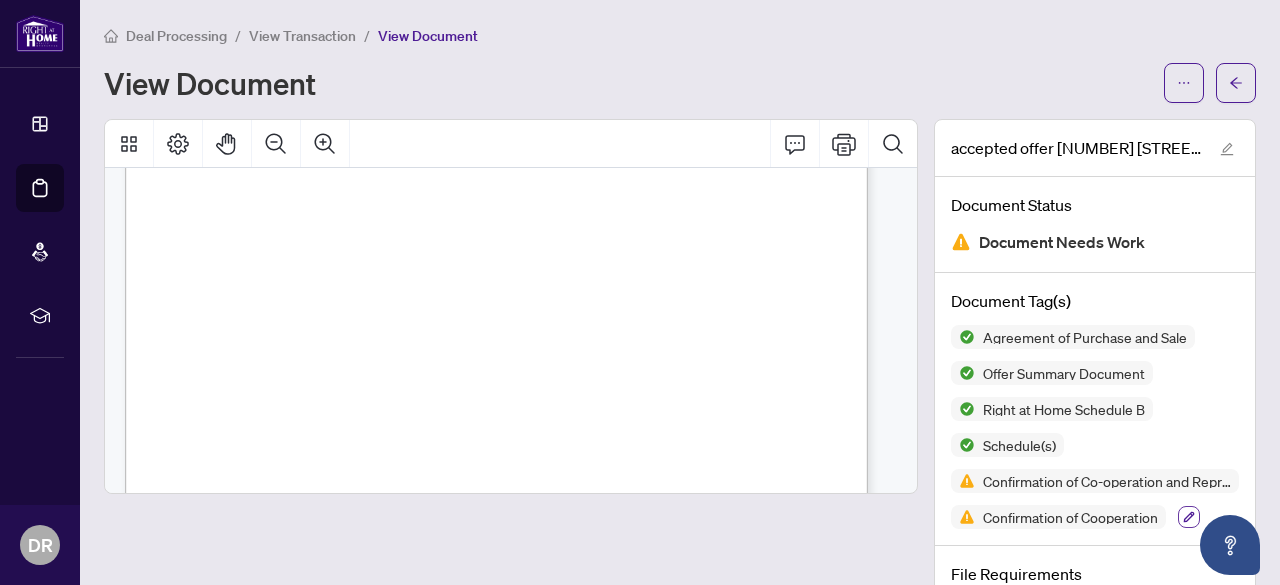 click 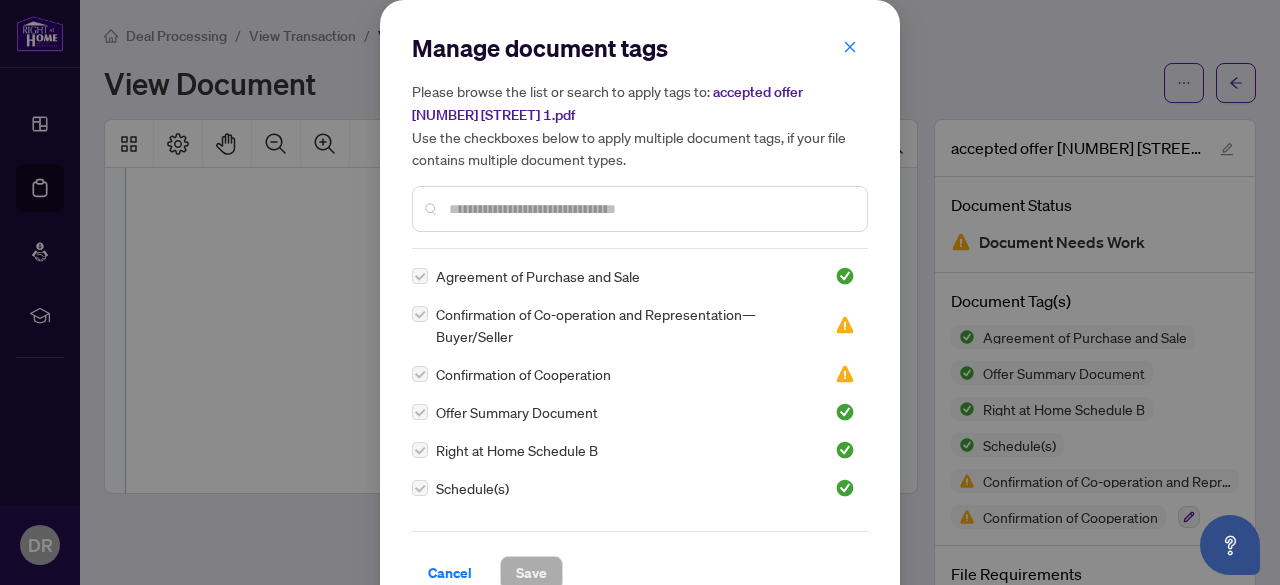 click on "Manage document tags Please browse the list or search to apply tags to: accepted offer [NUMBER] [STREET] 1.pdf Use the checkboxes below to apply multiple document tags, if your file contains multiple document types. Agreement of Purchase and Sale Confirmation of Co-operation and Representation—Buyer/Seller Confirmation of Cooperation Offer Summary Document Right at Home Schedule B Schedule(s) FINTRAC ID(s) MLS Sold Print Out Notice of Fulfillment / Waiver RECO Information Guide Buyers Lawyer Information Sellers Lawyer Information Trade Sheet Listing Agreement MLS Data Information Sheet 1st Page of the APS Advance Paperwork Agent Correspondence Agreement of Assignment of Purchase and Sale Agreement to Cooperate /Broker Referral Agreement to Lease Articles of Incorporation Back to Vendor Letter Belongs to Another Transaction Builder's Consent Buyer Designated Representation Agreement Buyer Designated Representation Agreement Certificate of Estate Trustee(s) Client Refused to Sign Closing Date Change Co-op EFT" at bounding box center [640, 292] 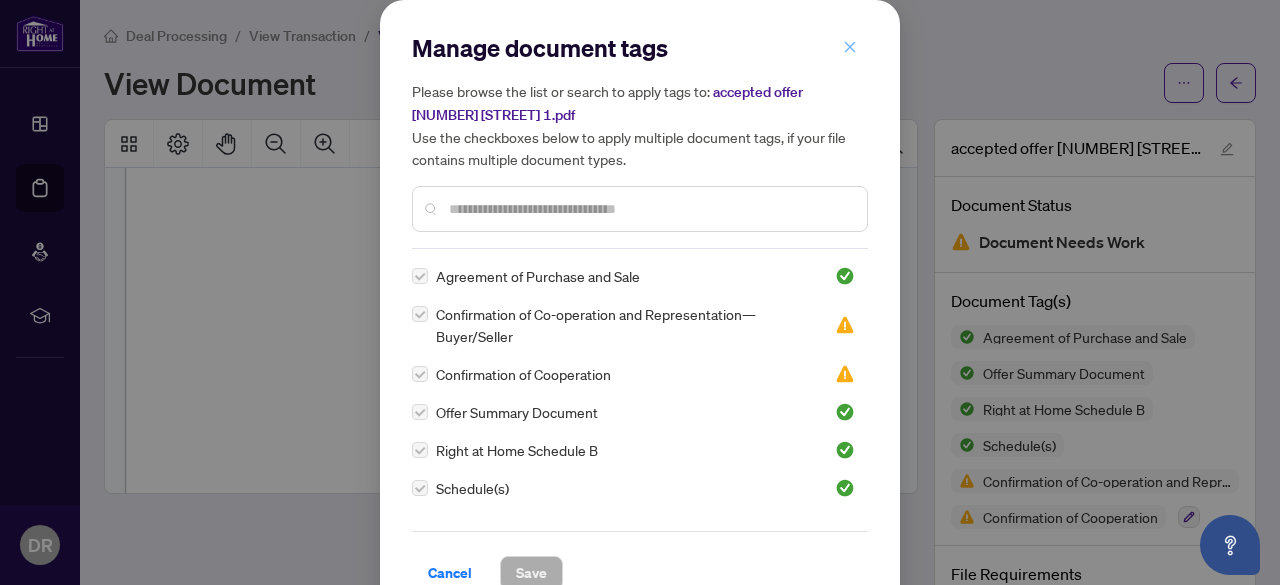 click 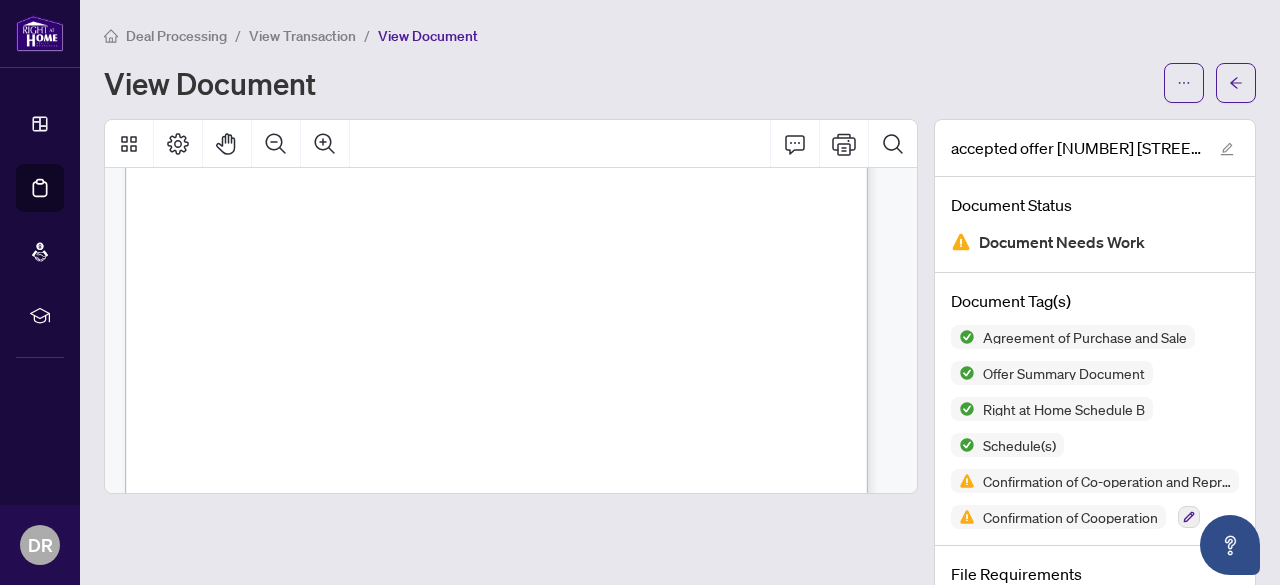 click on "View Document" at bounding box center [628, 83] 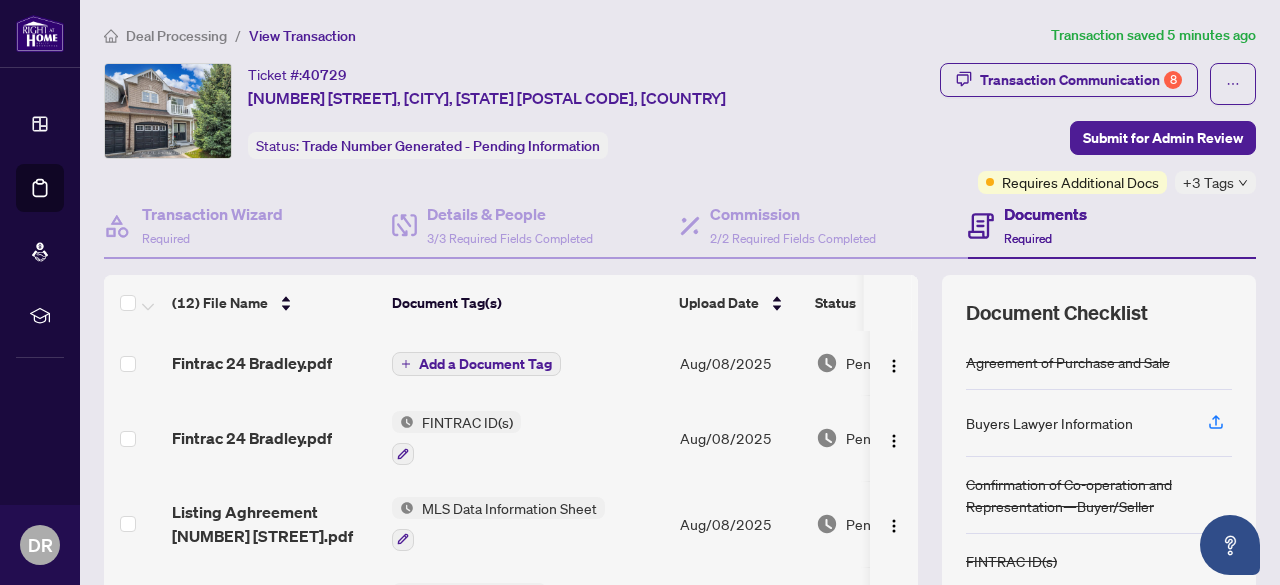 click at bounding box center (134, 363) 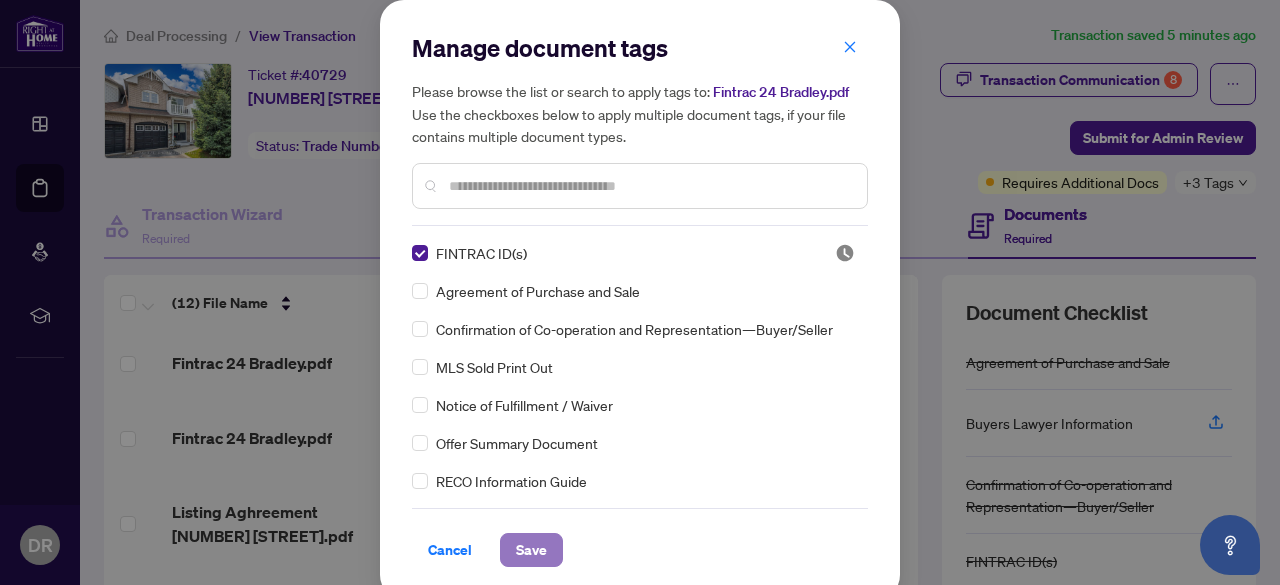 click on "Save" at bounding box center [531, 550] 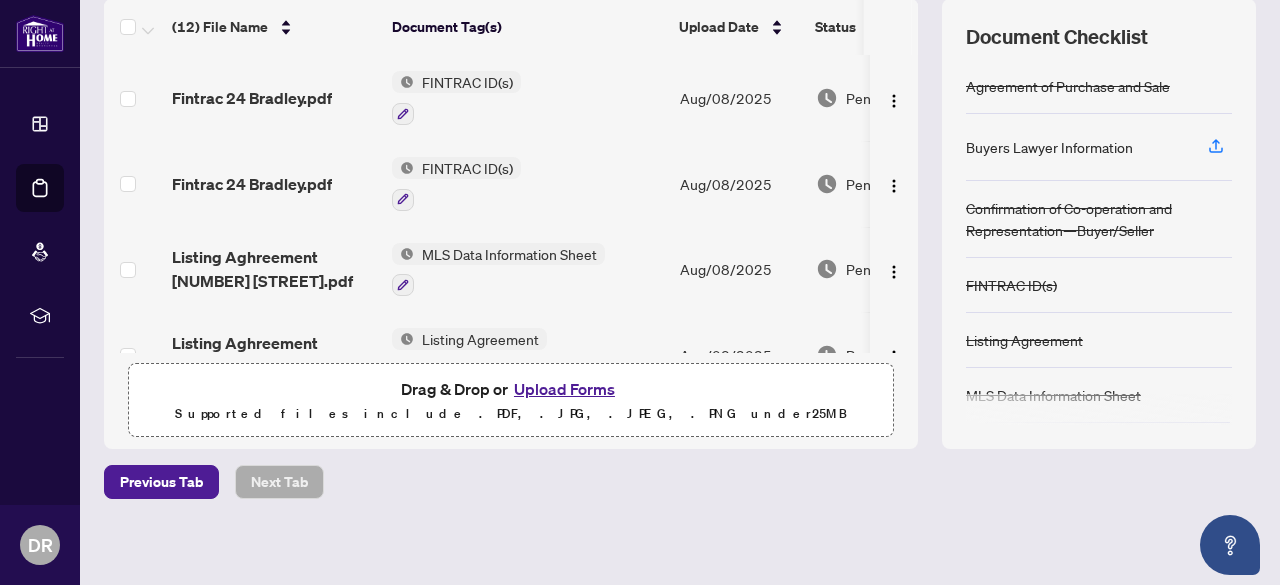 scroll, scrollTop: 280, scrollLeft: 0, axis: vertical 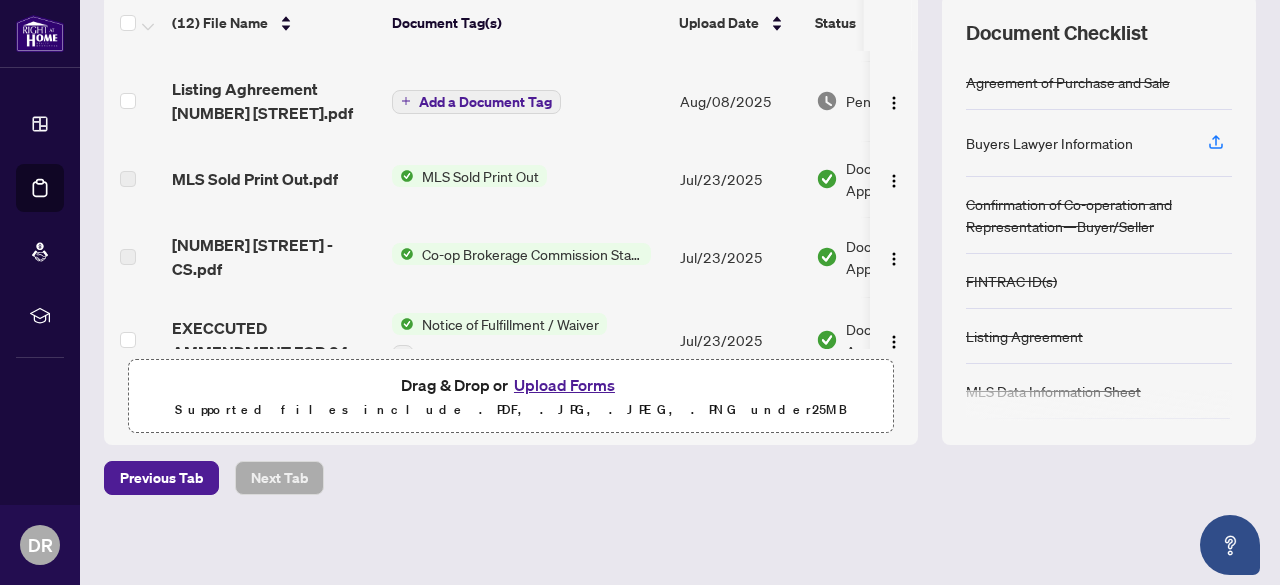 click on "Add a Document Tag" at bounding box center (485, 102) 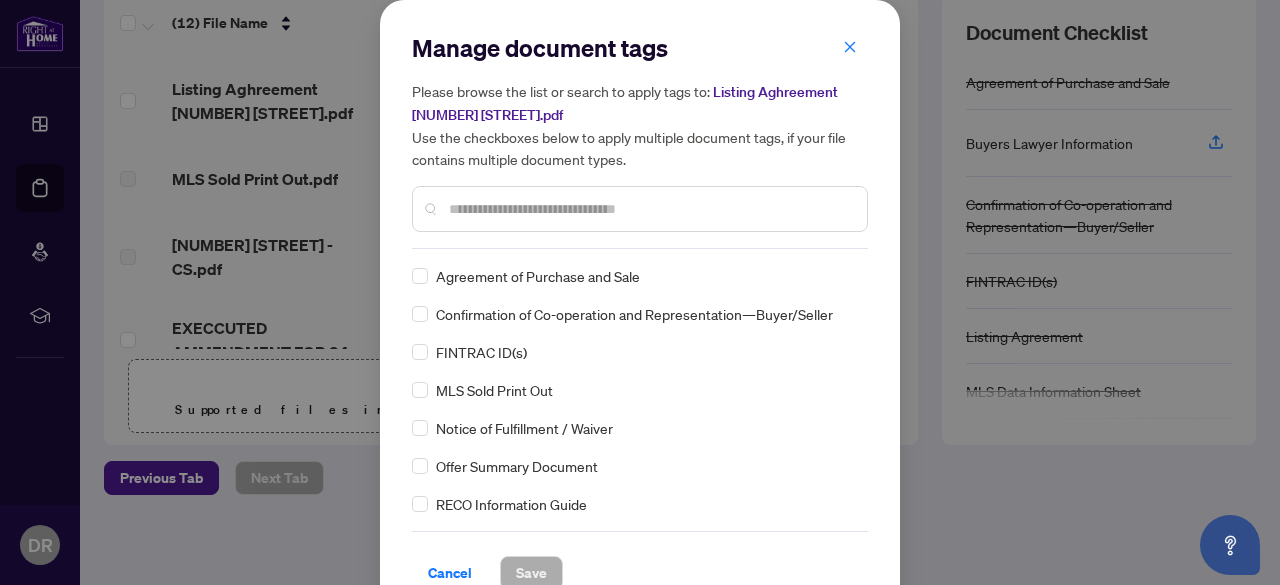 scroll, scrollTop: 218, scrollLeft: 0, axis: vertical 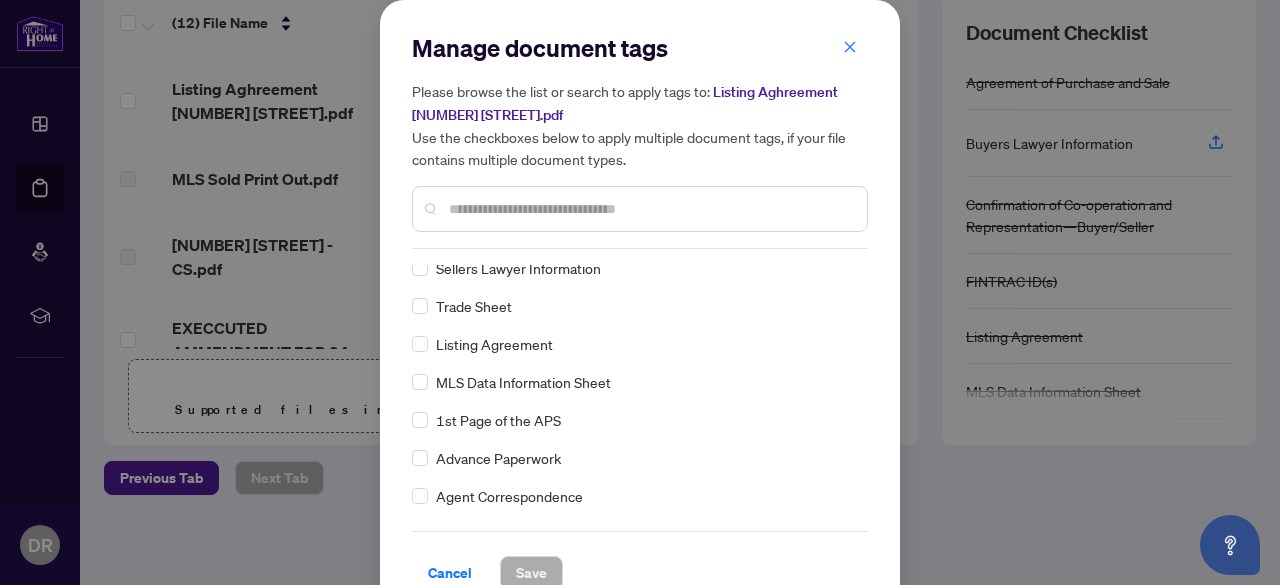 click on "Agreement of Purchase and Sale Confirmation of Co-operation and Representation—Buyer/Seller FINTRAC ID(s) MLS Sold Print Out Notice of Fulfillment / Waiver Offer Summary Document RECO Information Guide Right at Home Schedule B Buyers Lawyer Information Sellers Lawyer Information Trade Sheet Listing Agreement MLS Data Information Sheet 1st Page of the APS Advance Paperwork Agent Correspondence Agreement of Assignment of Purchase and Sale Agreement to Cooperate /Broker Referral Agreement to Lease Articles of Incorporation Back to Vendor Letter Belongs to Another Transaction Builder's Consent Buyer Designated Representation Agreement Buyer Designated Representation Agreement Certificate of Estate Trustee(s) Client Refused to Sign Closing Date Change Co-op Brokerage Commission Statement Co-op EFT Co-operating Indemnity Agreement Commission Adjustment Commission Agreement Commission Calculation Commission Statement Sent Commission Statement Sent to Landlord Commission Statement Sent to Lawyer Correspondence EFT" at bounding box center [640, 390] 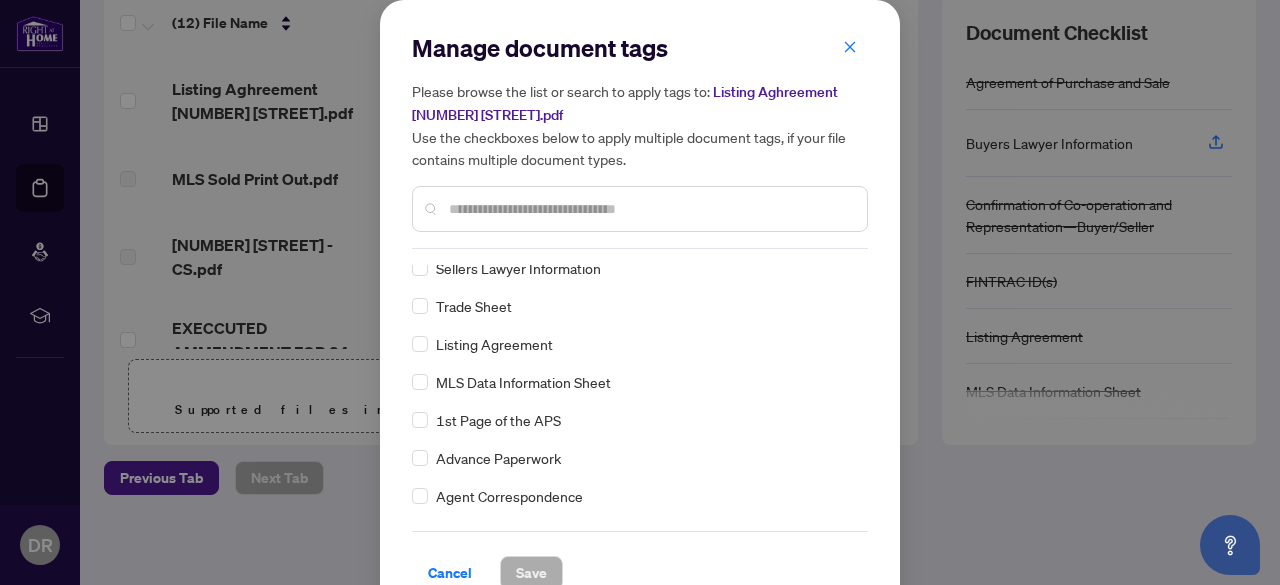 scroll, scrollTop: 0, scrollLeft: 0, axis: both 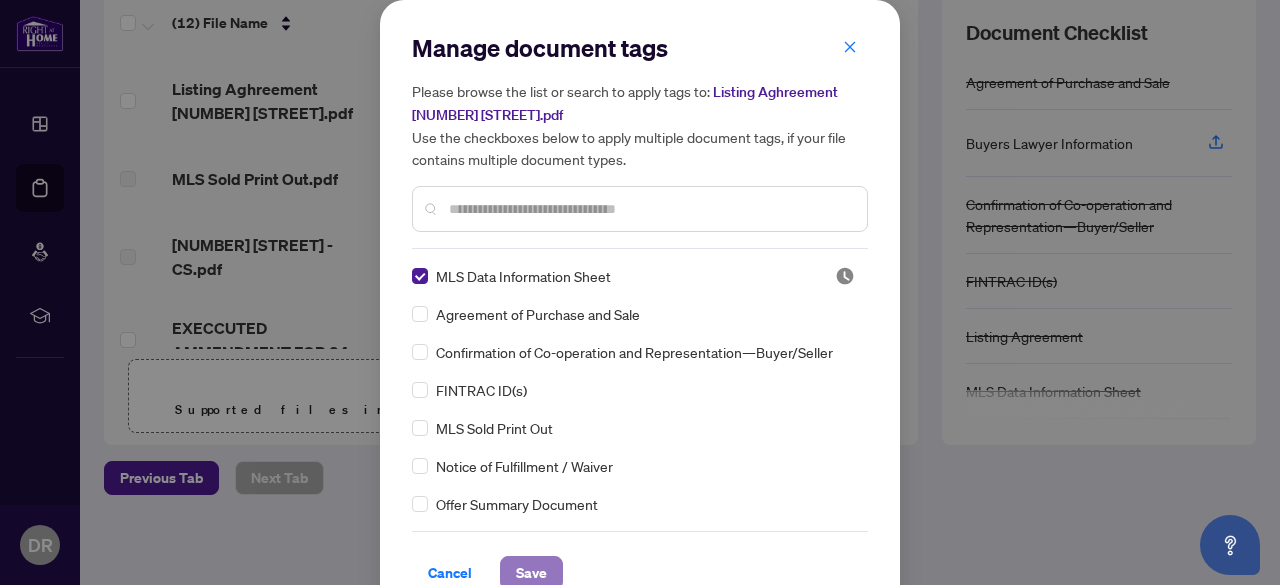 click on "Save" at bounding box center (531, 573) 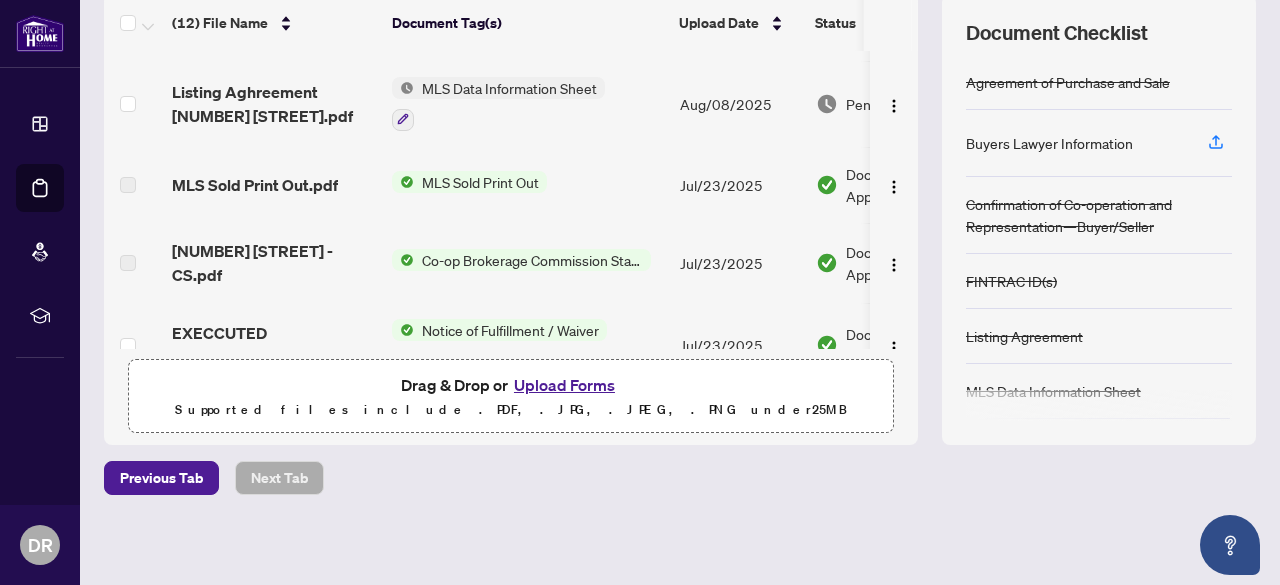 click on "Upload Forms" at bounding box center [564, 385] 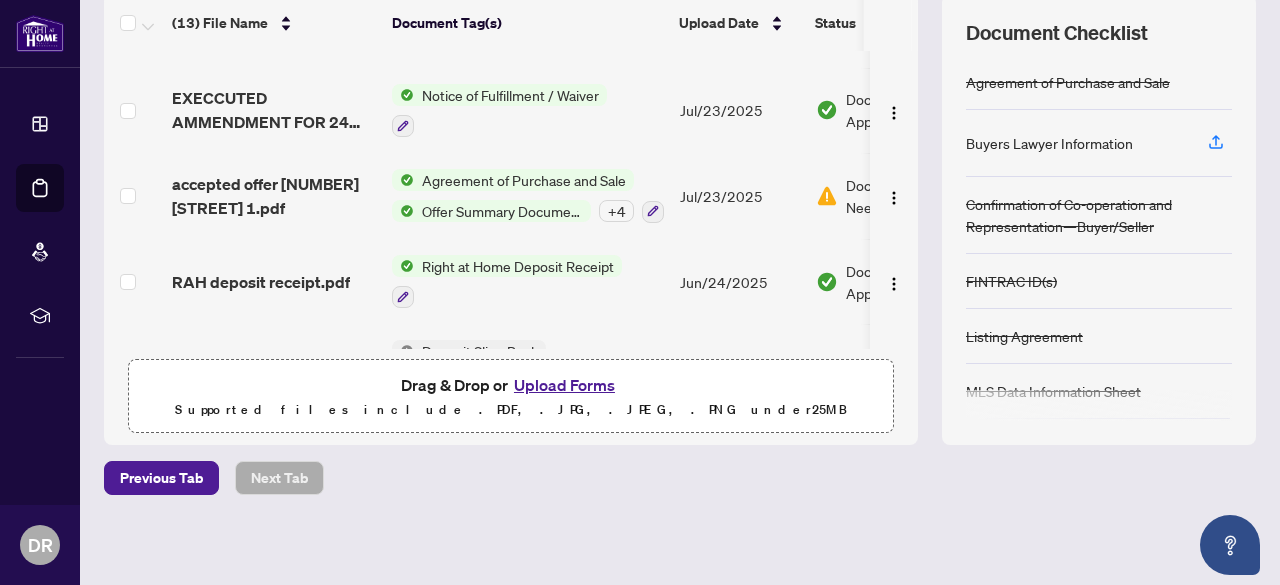 scroll, scrollTop: 648, scrollLeft: 0, axis: vertical 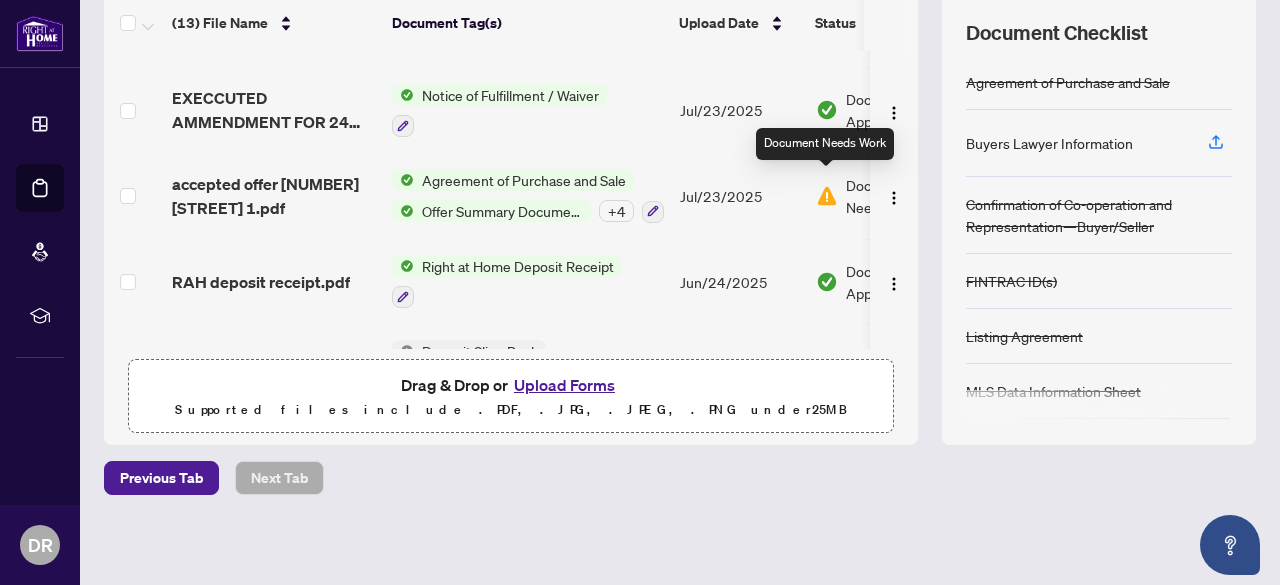 click at bounding box center [827, 196] 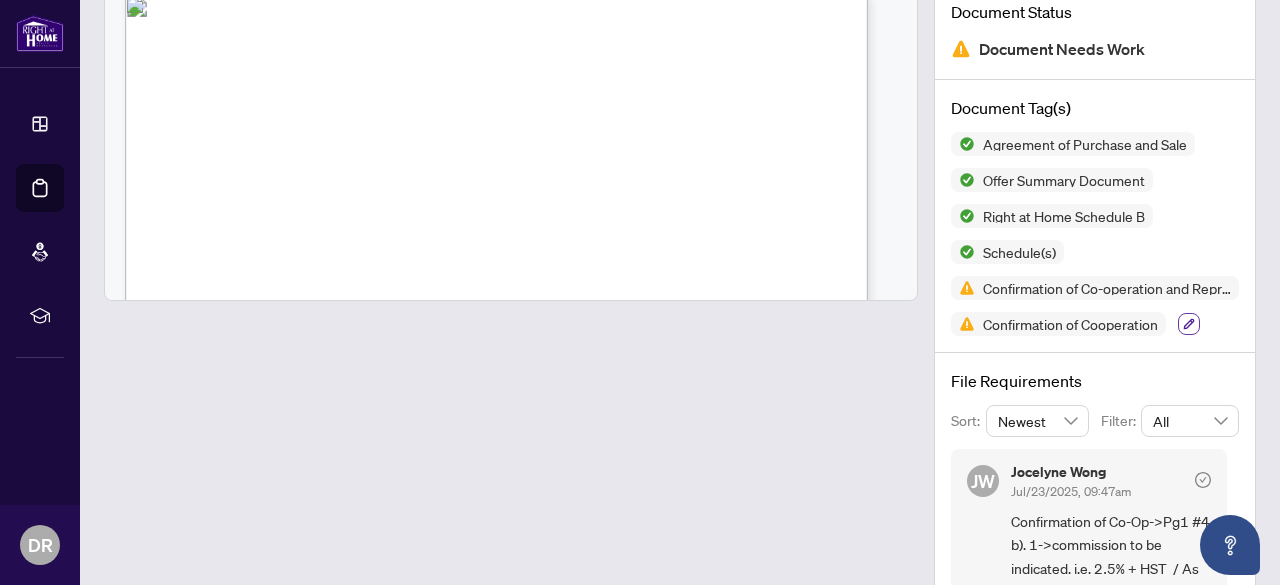 scroll, scrollTop: 0, scrollLeft: 0, axis: both 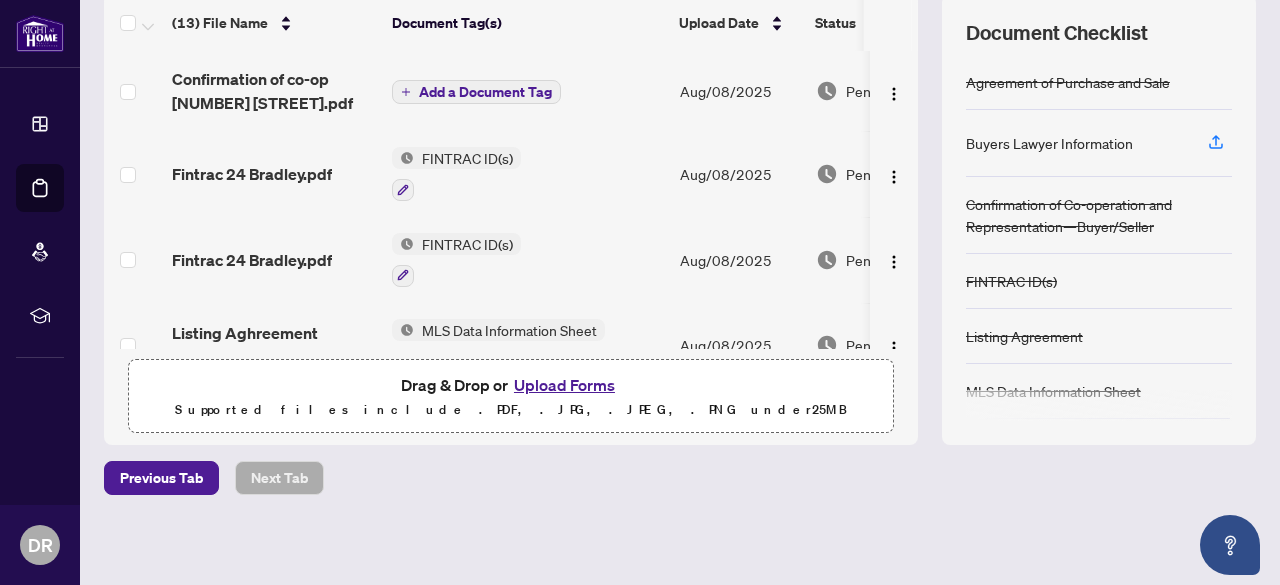 click on "Upload Forms" at bounding box center (564, 385) 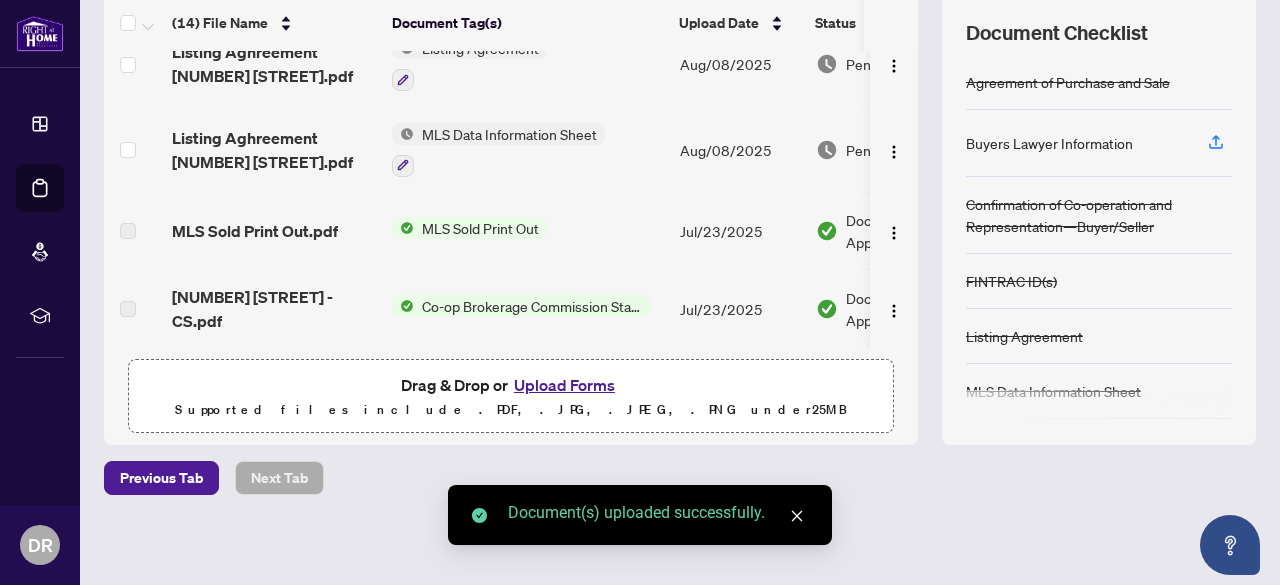 scroll, scrollTop: 511, scrollLeft: 0, axis: vertical 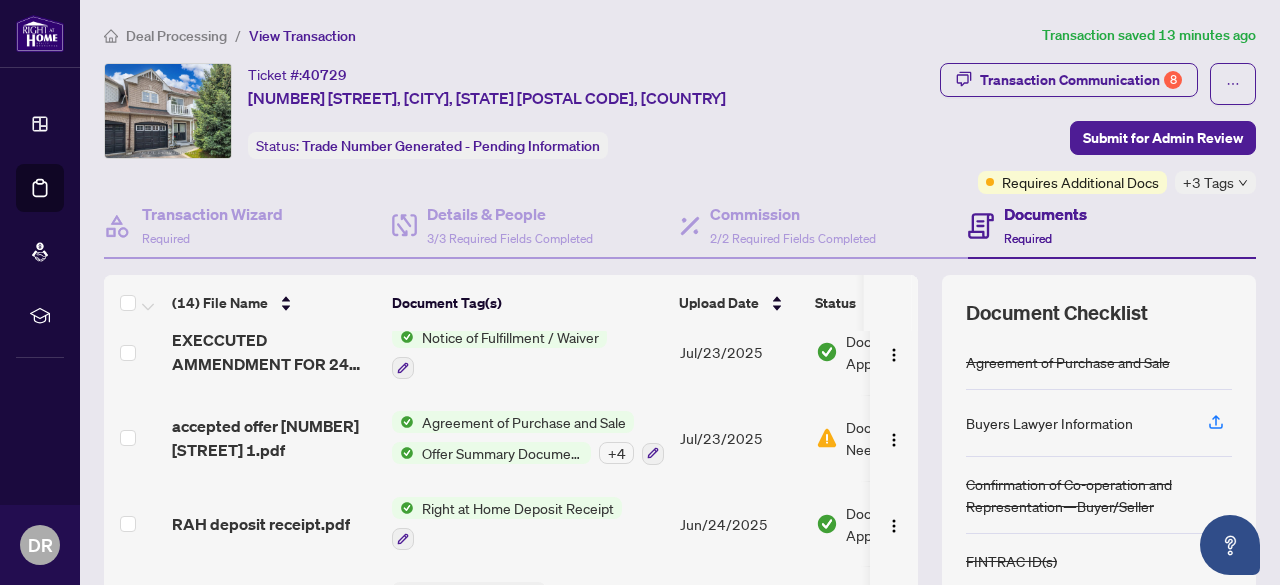 click at bounding box center [827, 438] 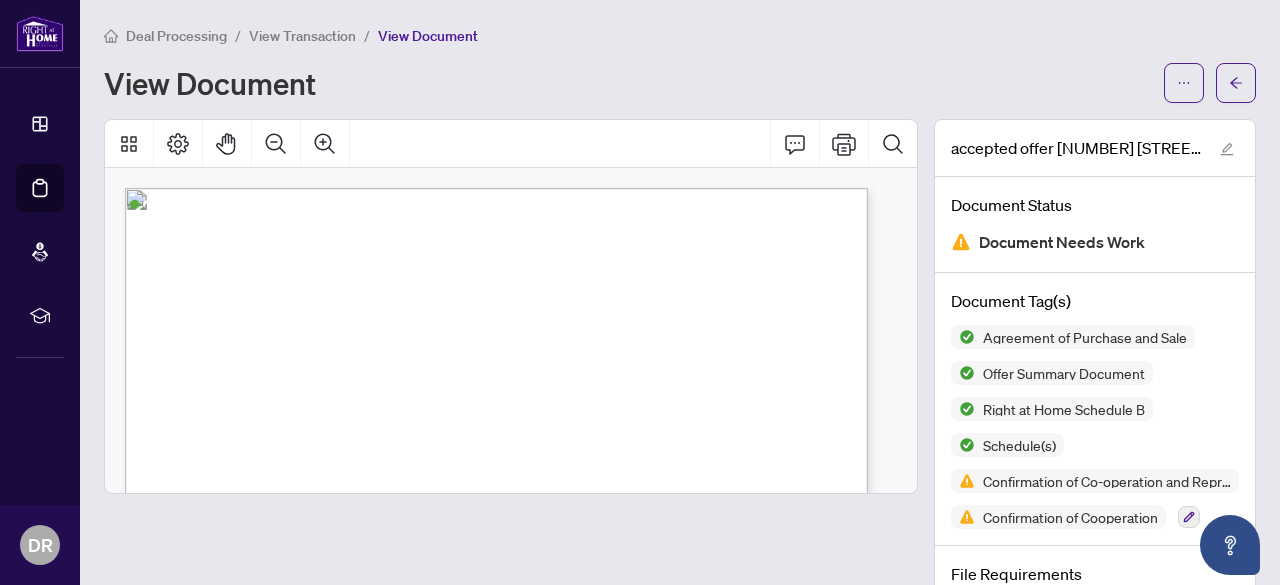 click on "Deal Processing / View Transaction / View Document View Document" at bounding box center (680, 63) 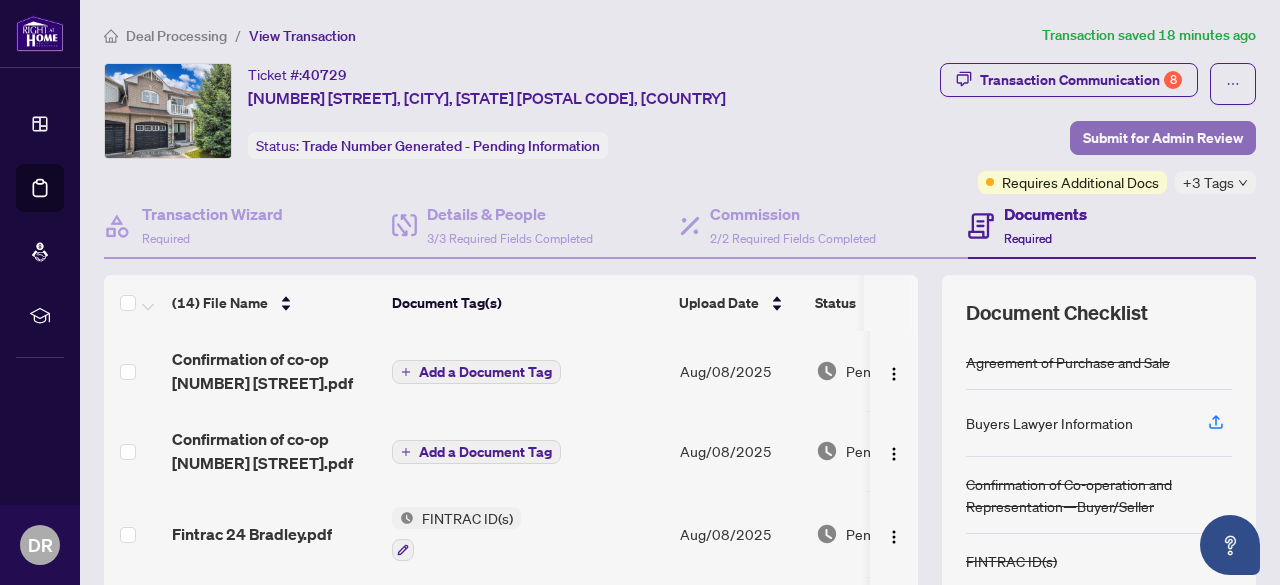 click on "Submit for Admin Review" at bounding box center (1163, 138) 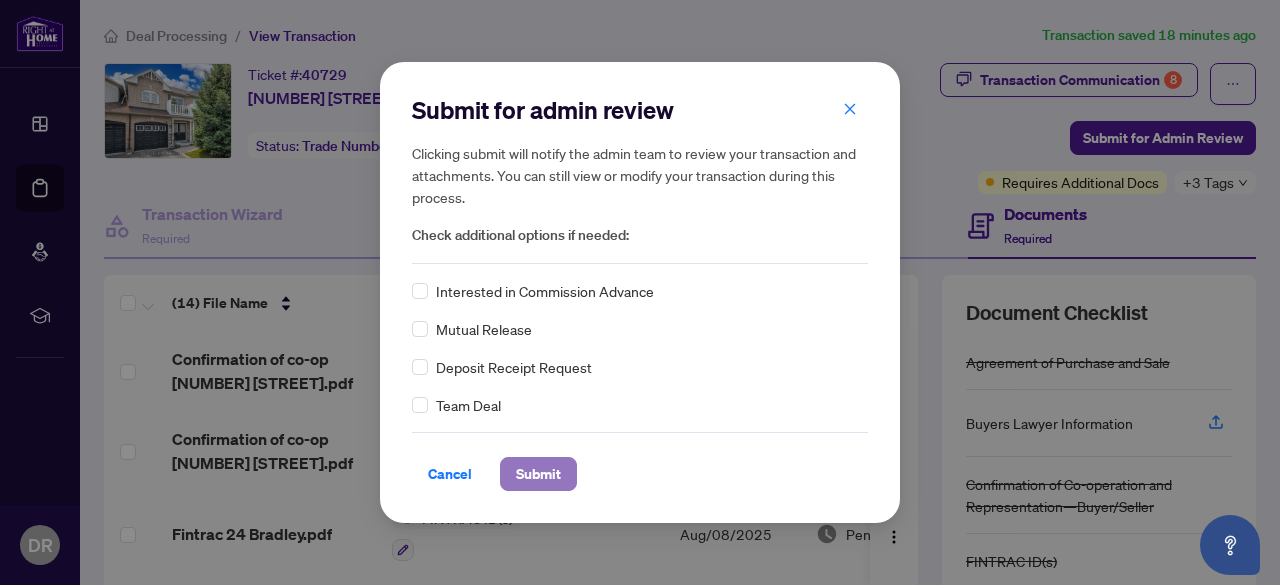 click on "Submit" at bounding box center (538, 474) 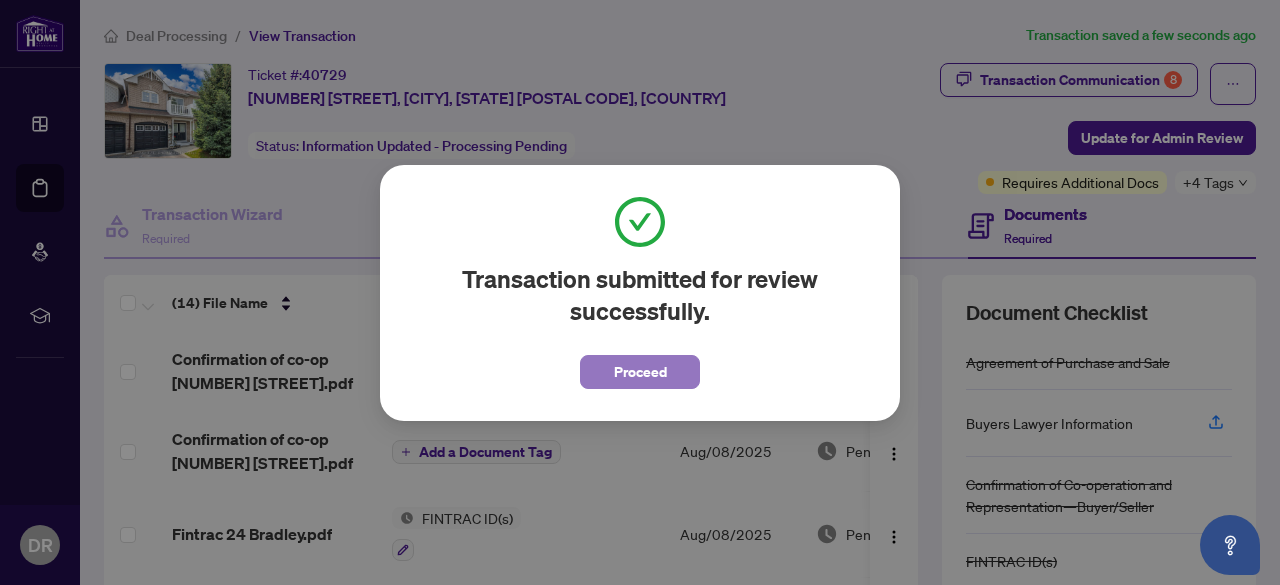click on "Proceed" at bounding box center (640, 372) 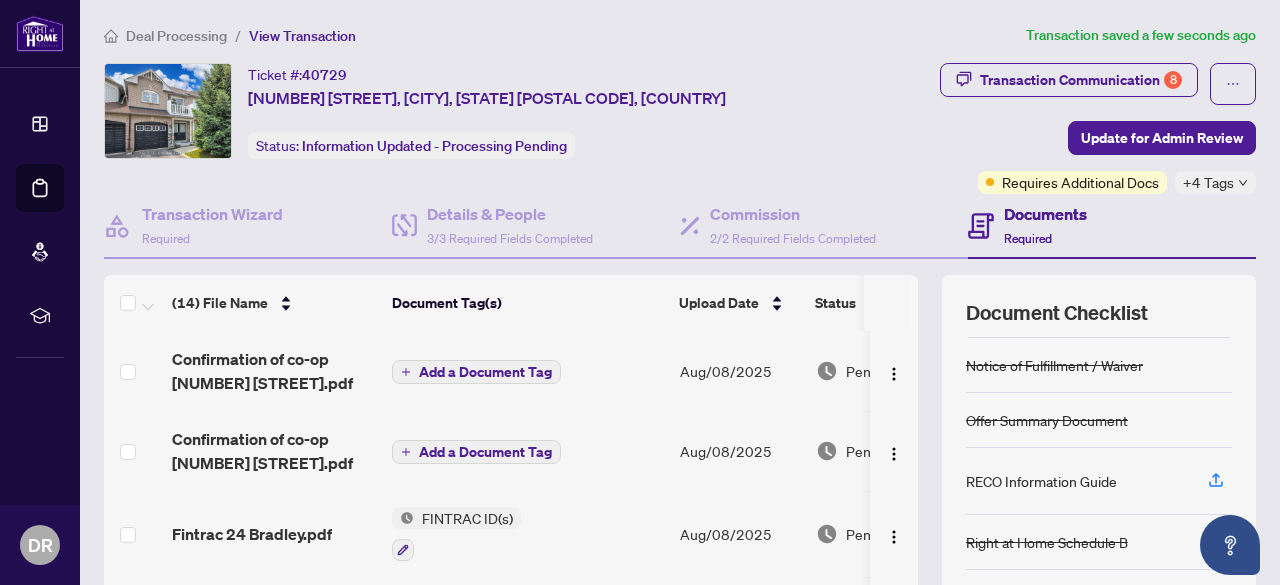 scroll, scrollTop: 419, scrollLeft: 0, axis: vertical 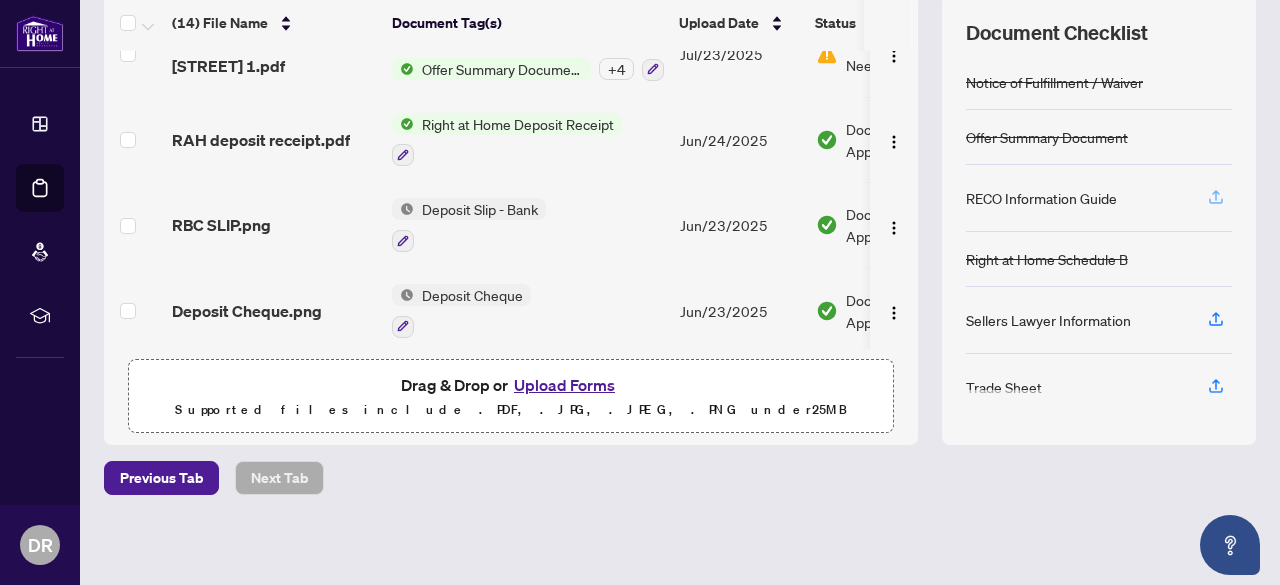 click 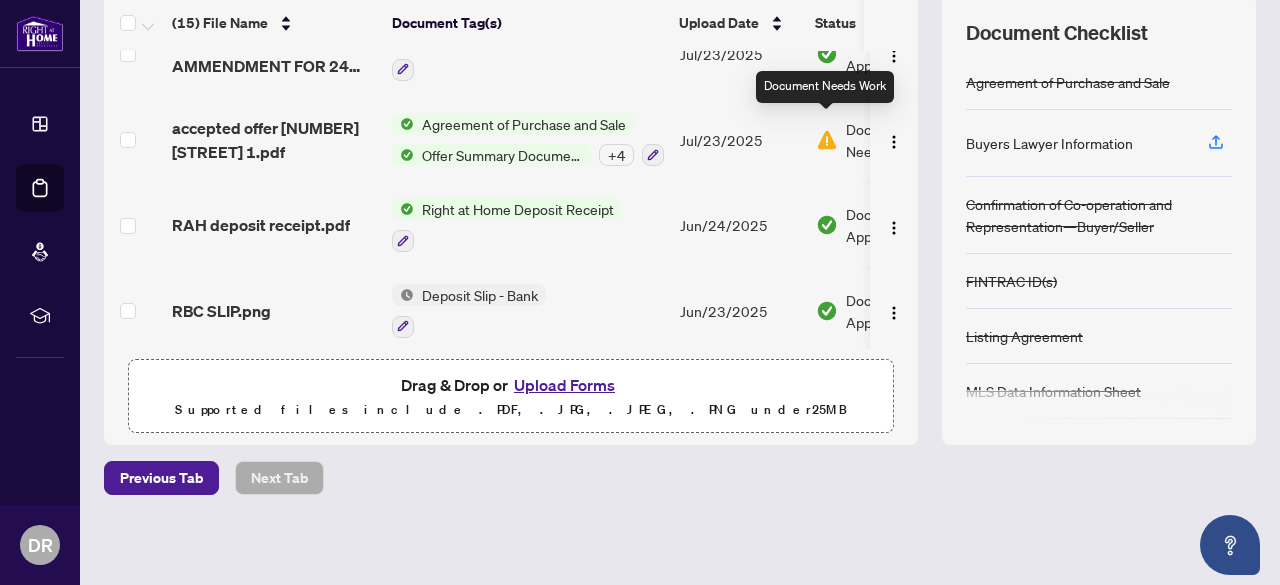 click at bounding box center [827, 140] 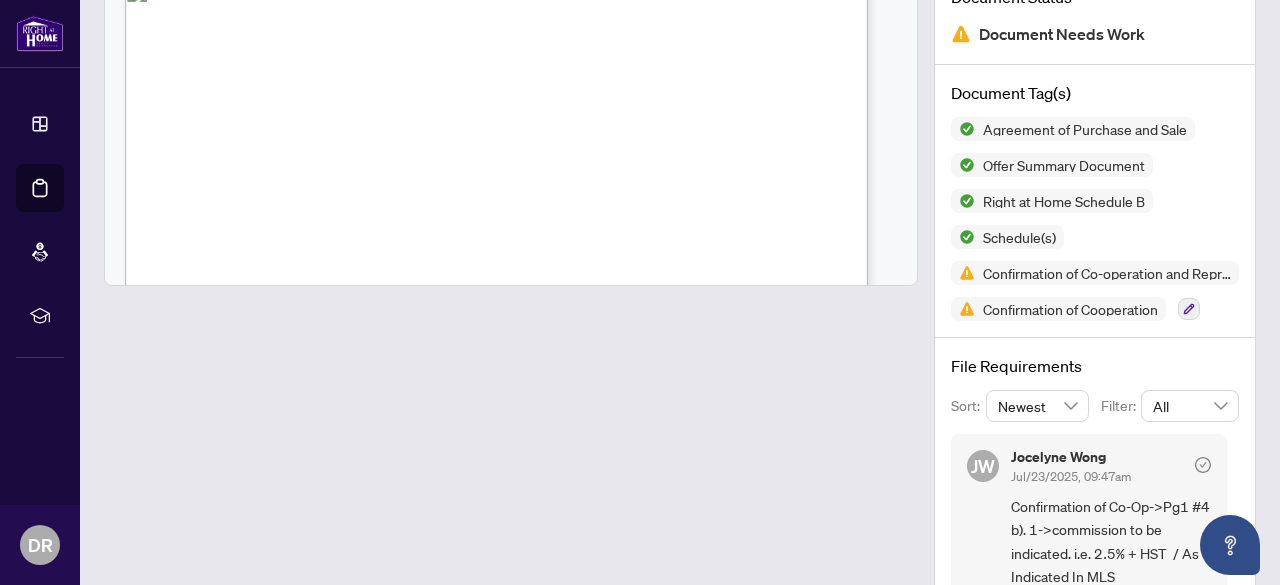 scroll, scrollTop: 344, scrollLeft: 0, axis: vertical 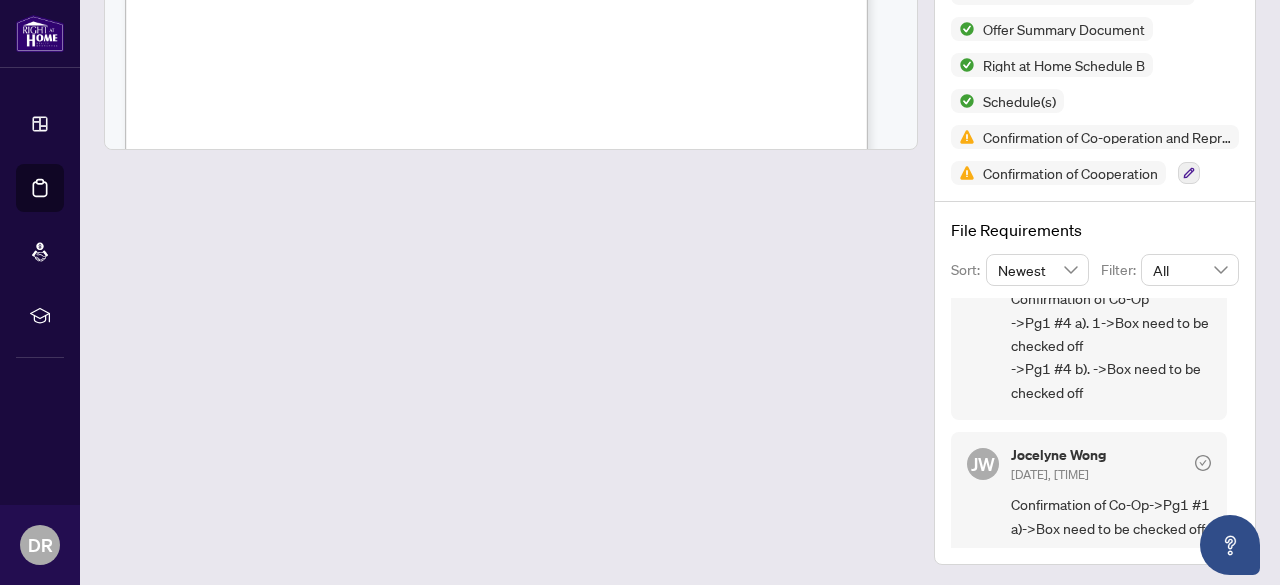 click on "Confirmation of Co-Op
->Pg1 #4 a). 1->Box need to be checked off
->Pg1 #4 b). ->Box need to be checked off" at bounding box center [1111, 345] 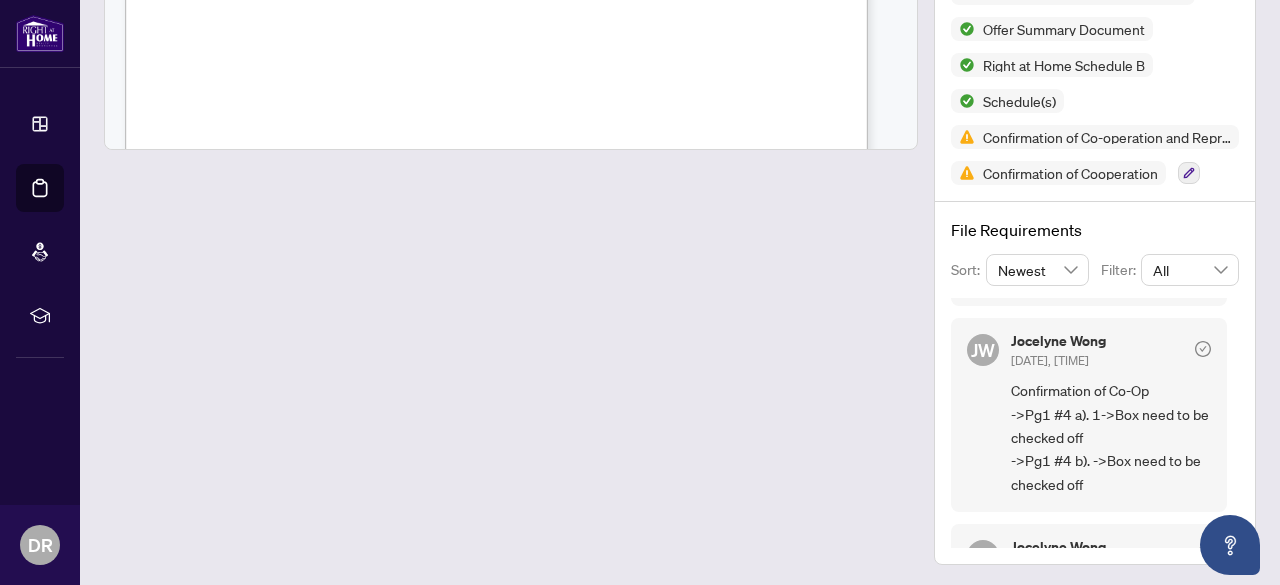 scroll, scrollTop: 0, scrollLeft: 0, axis: both 